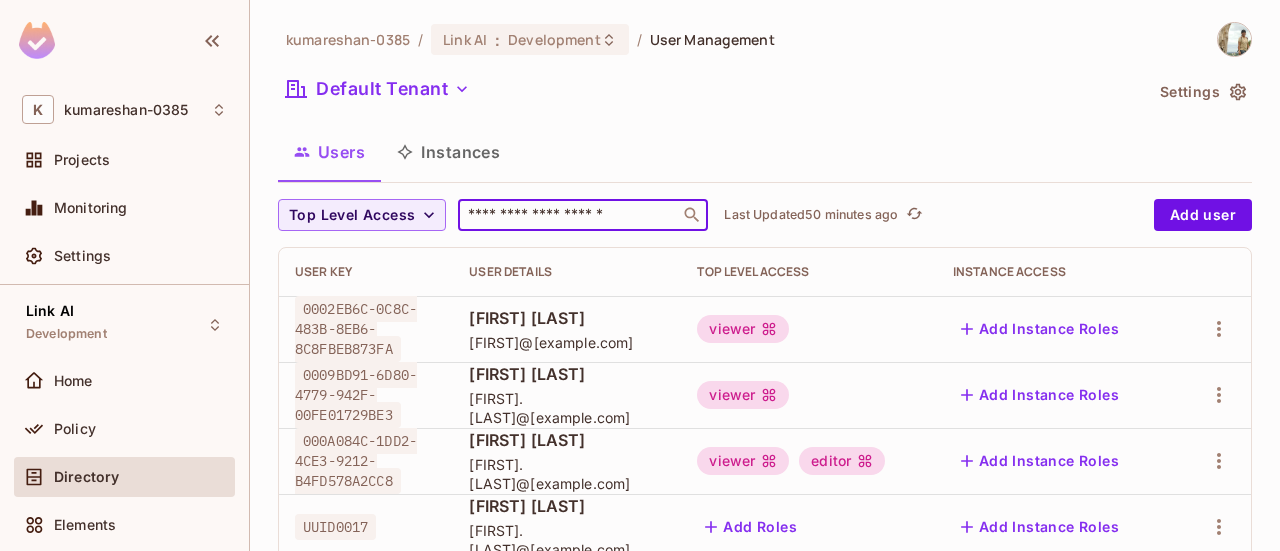 scroll, scrollTop: 0, scrollLeft: 0, axis: both 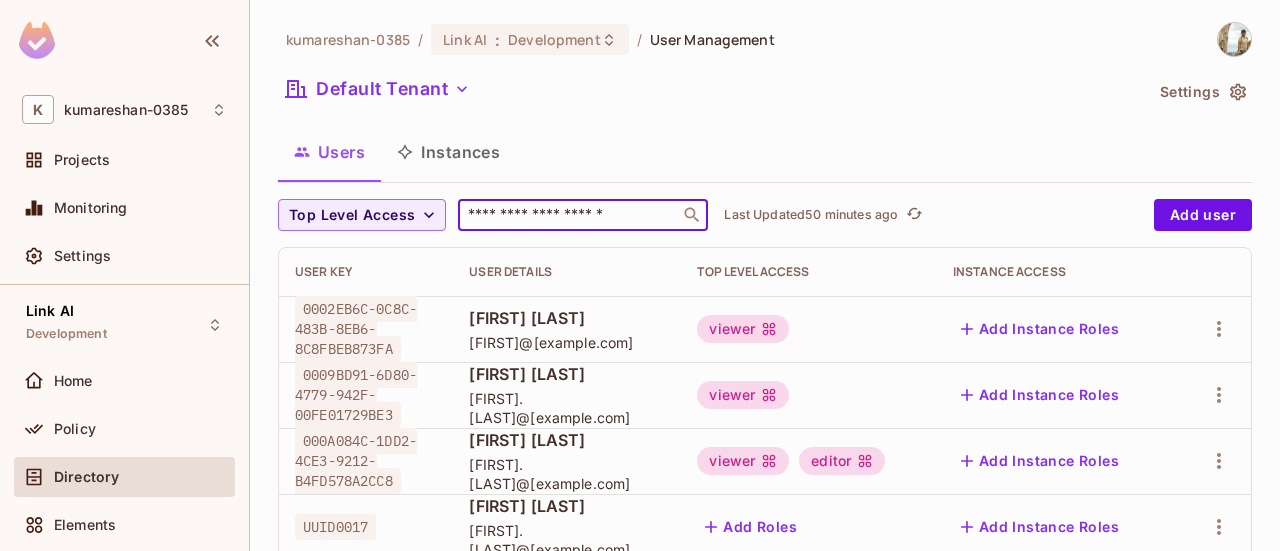 click at bounding box center (569, 215) 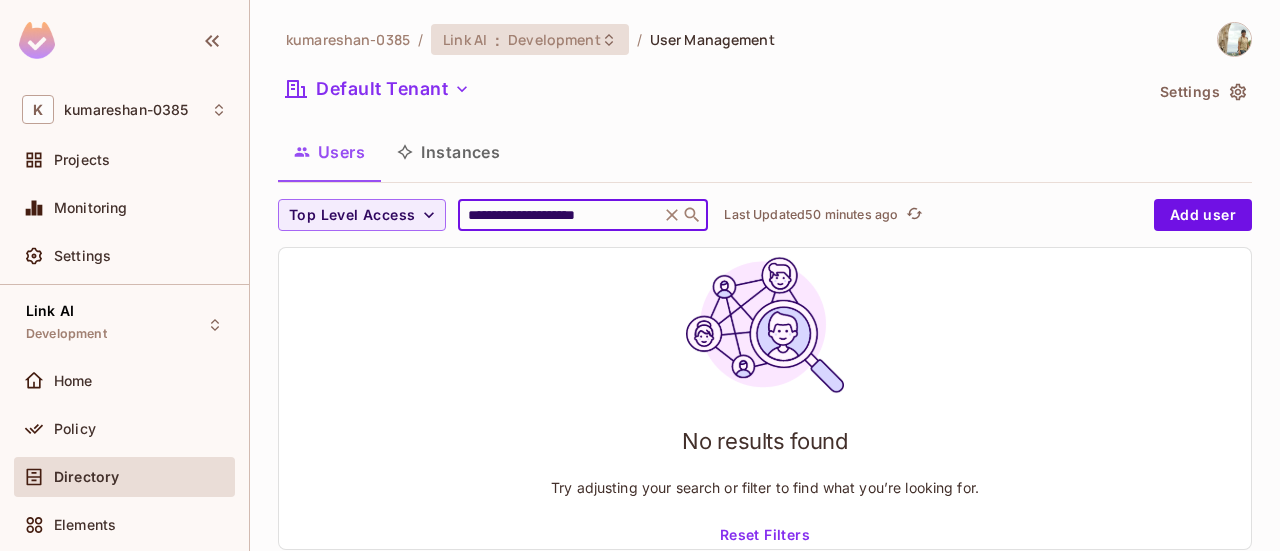 click on "Link AI : Development" at bounding box center [530, 39] 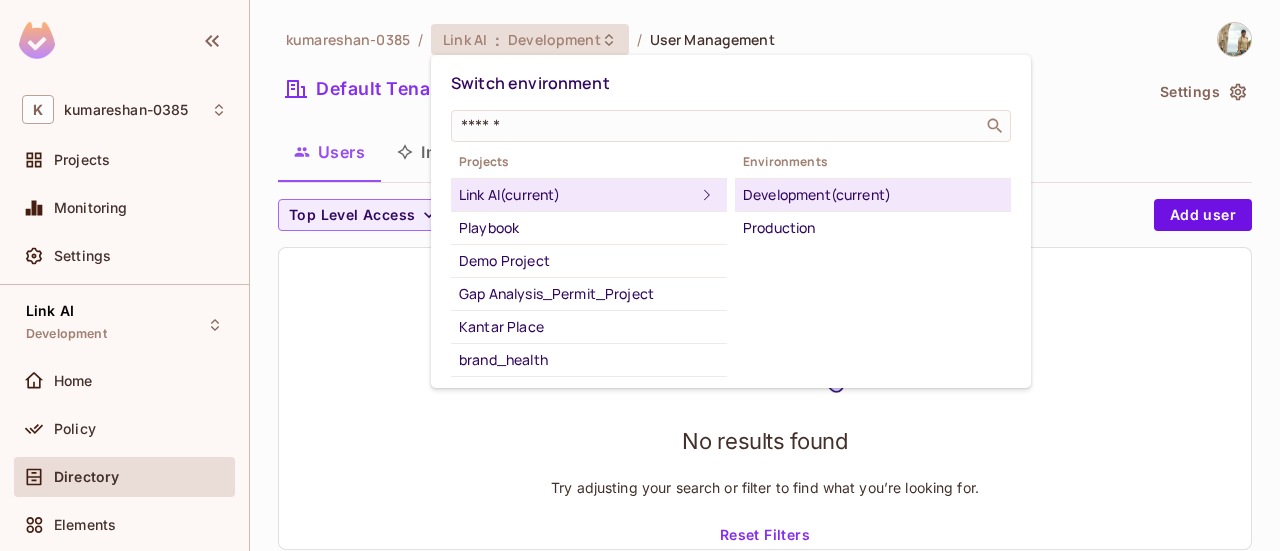 click on "Development  (current)" at bounding box center [873, 195] 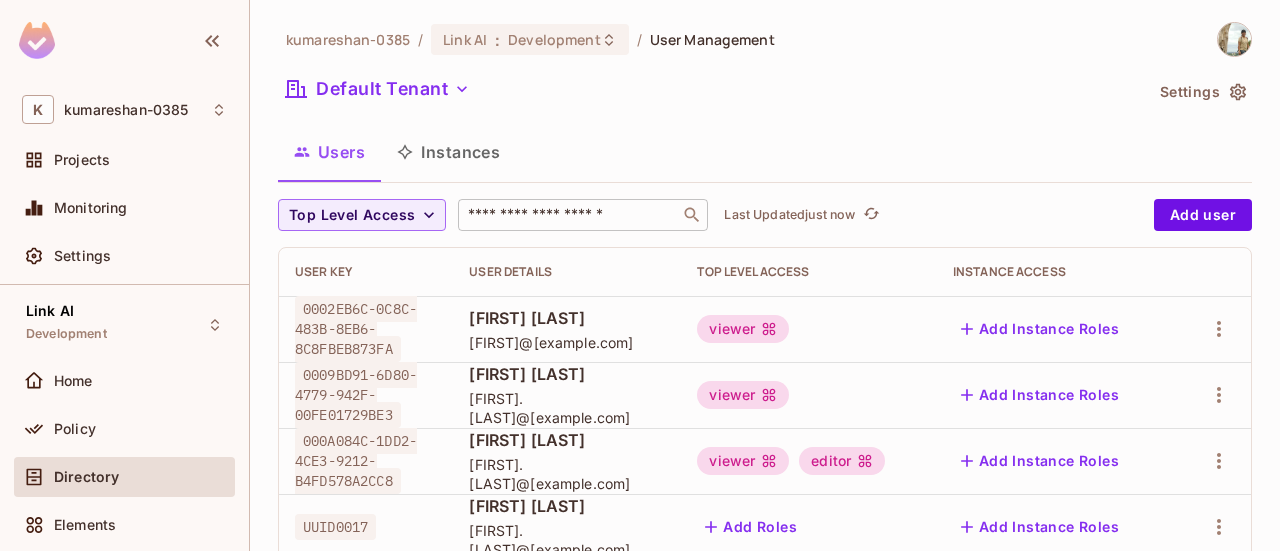 click at bounding box center [569, 215] 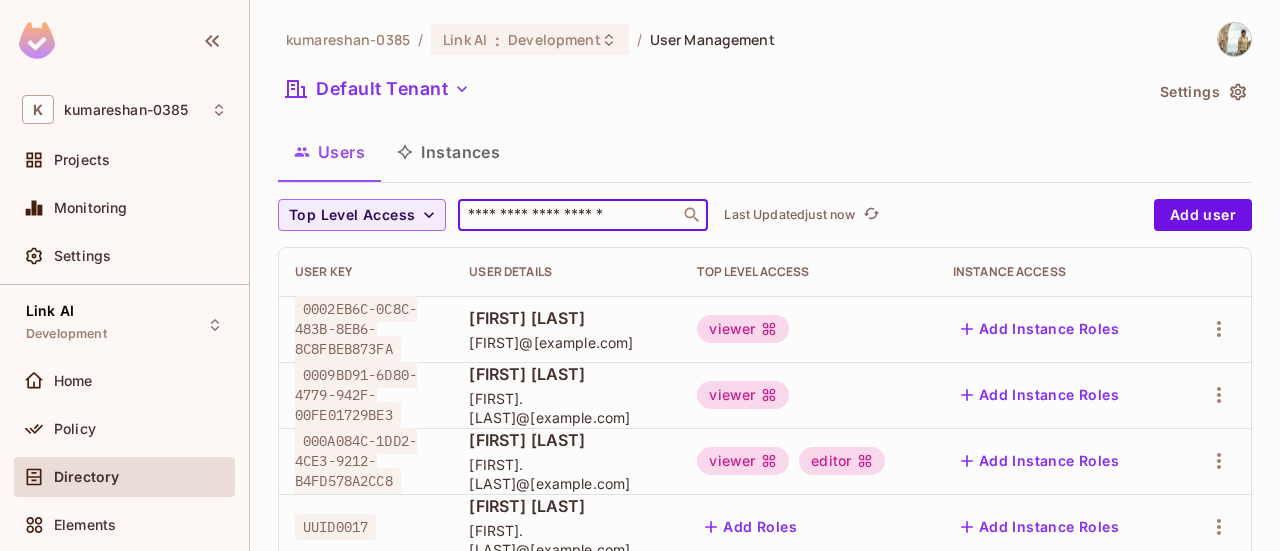 type on "**********" 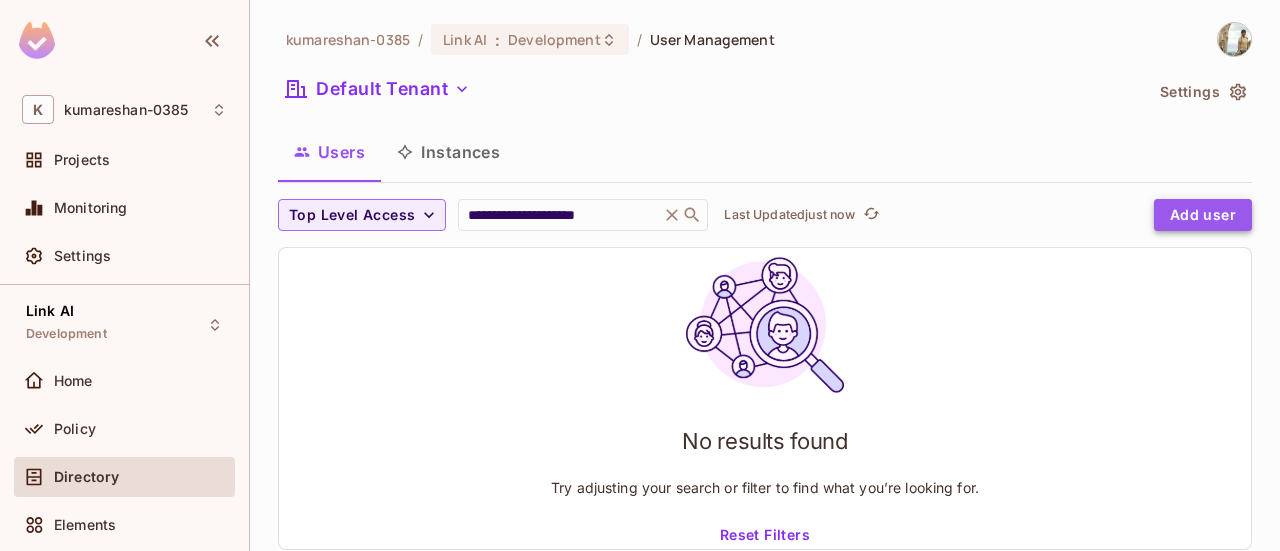 click on "Add user" at bounding box center [1203, 215] 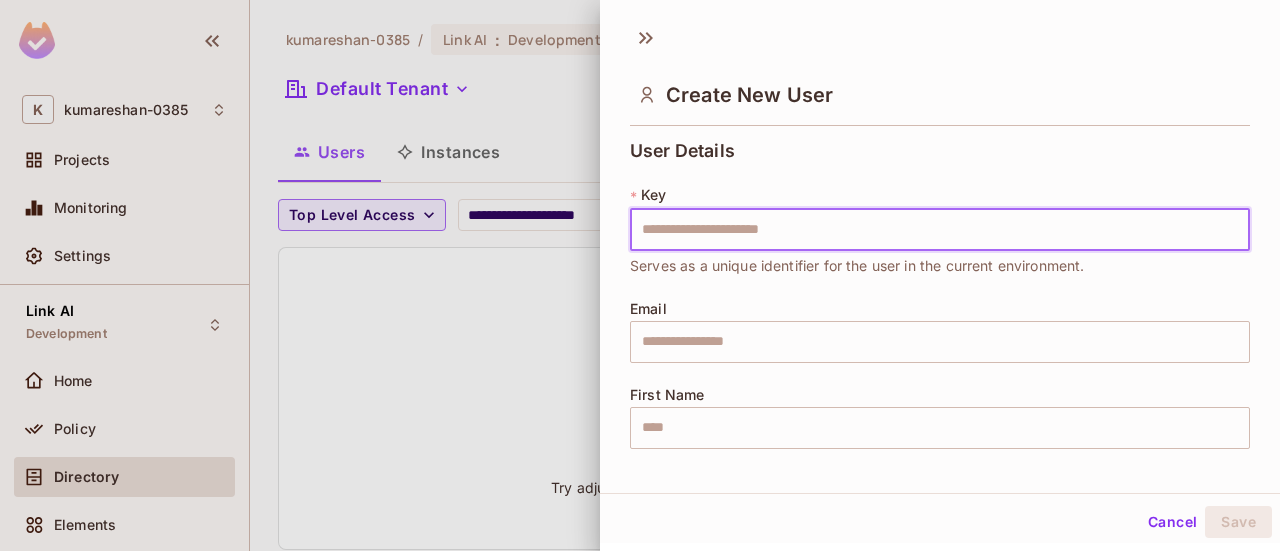 click at bounding box center (940, 230) 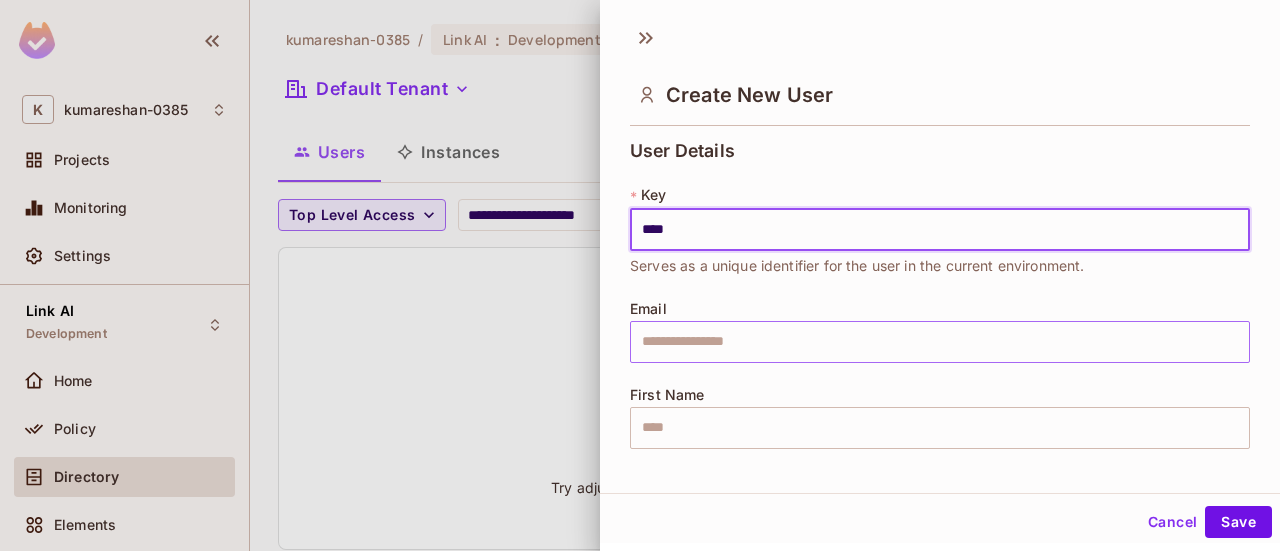 click at bounding box center [940, 342] 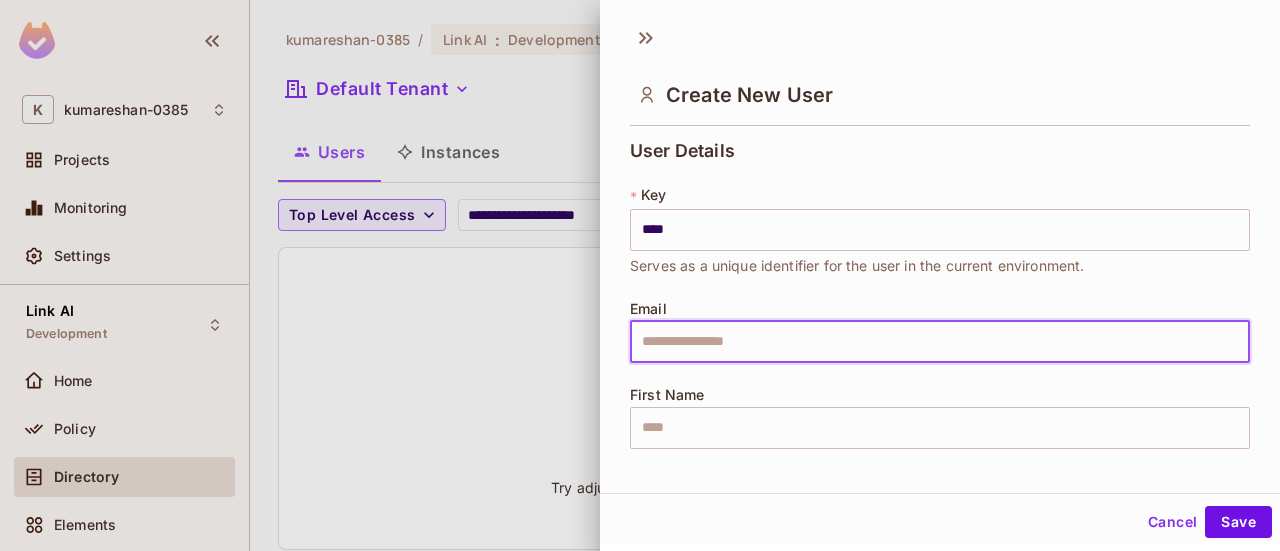 type on "**********" 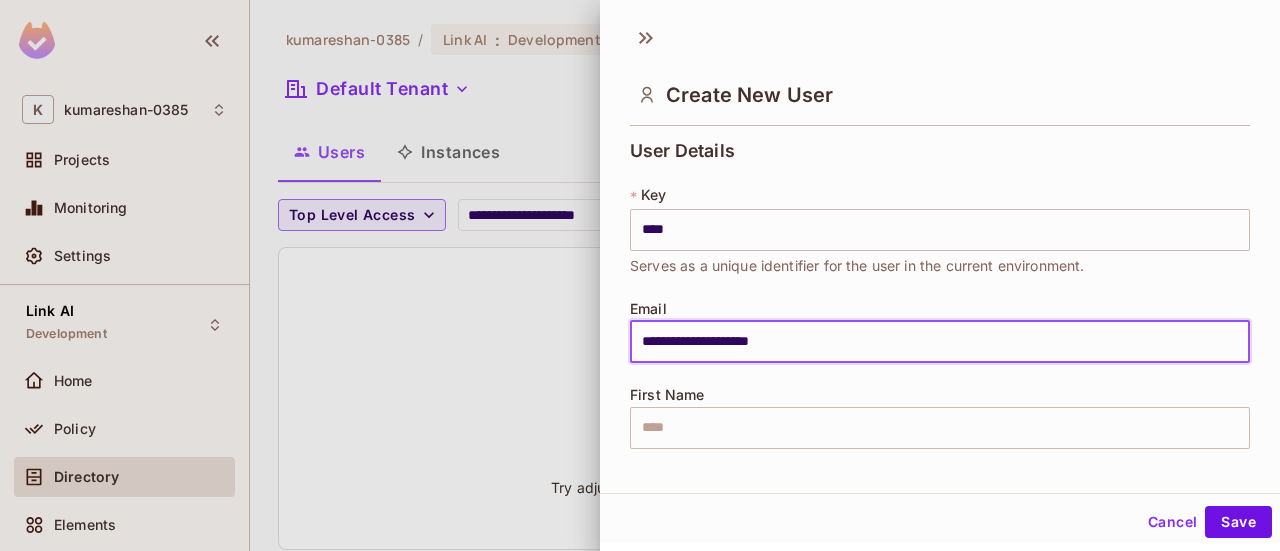 type on "********" 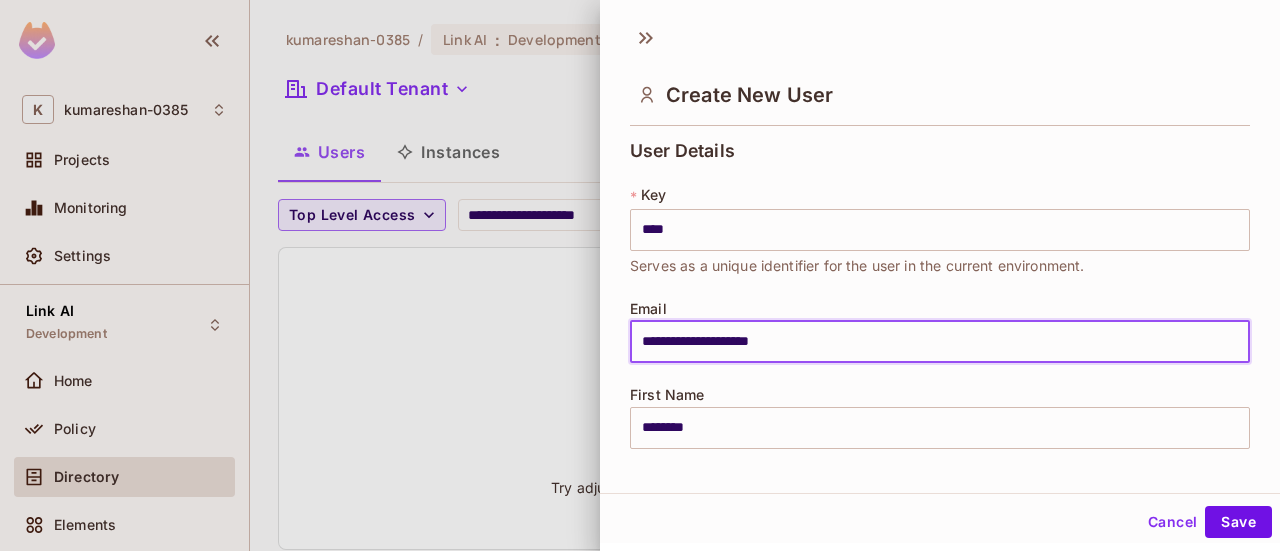 type on "**********" 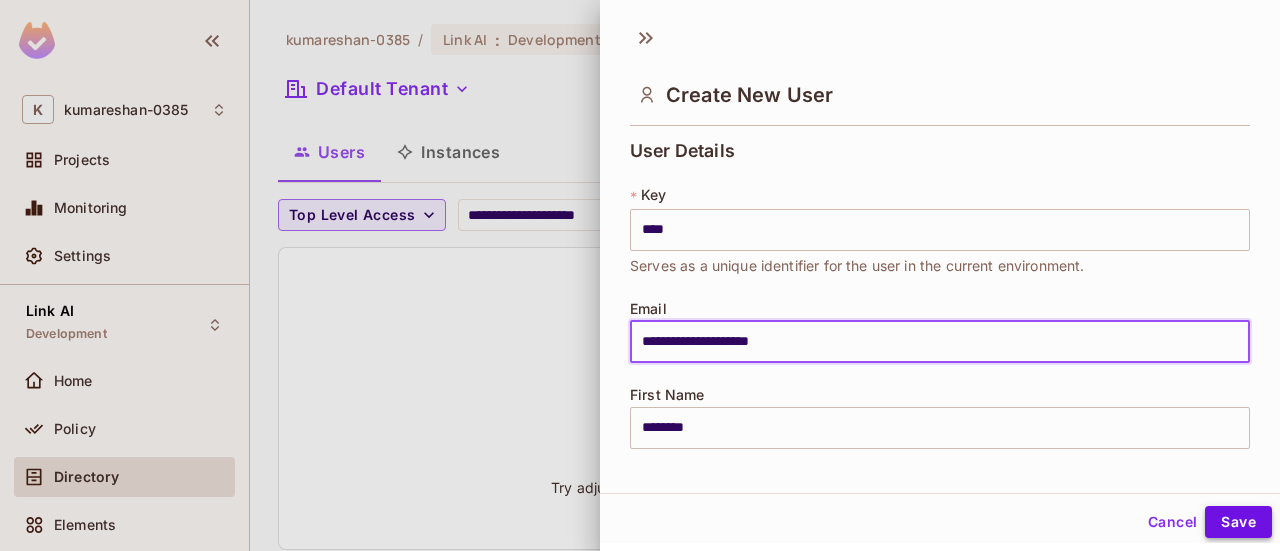 click on "Save" at bounding box center (1238, 522) 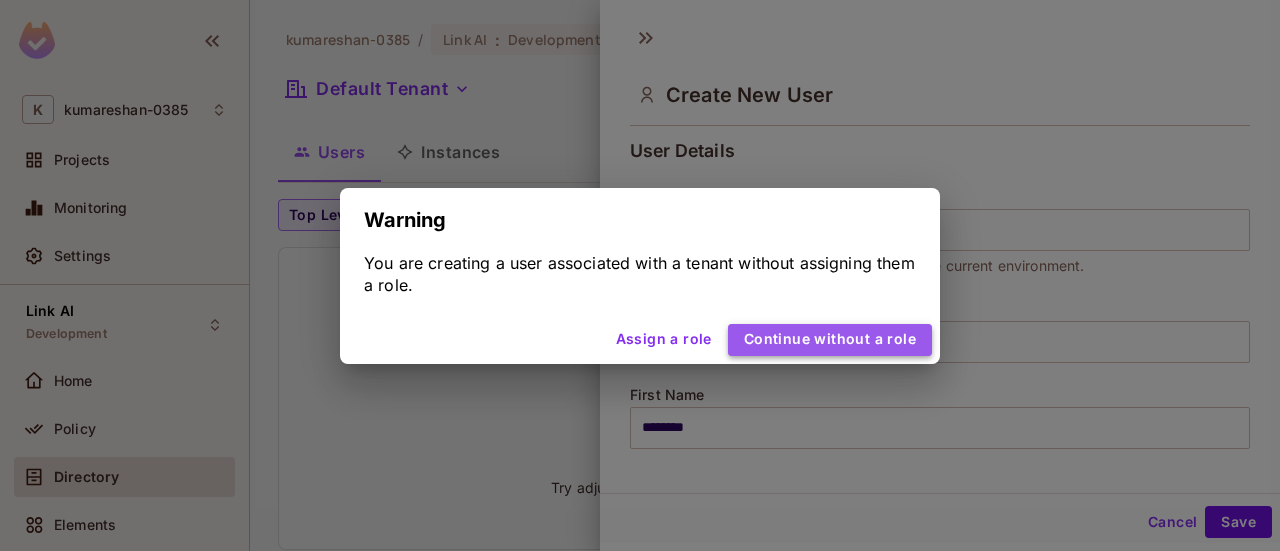 click on "Continue without a role" at bounding box center (830, 340) 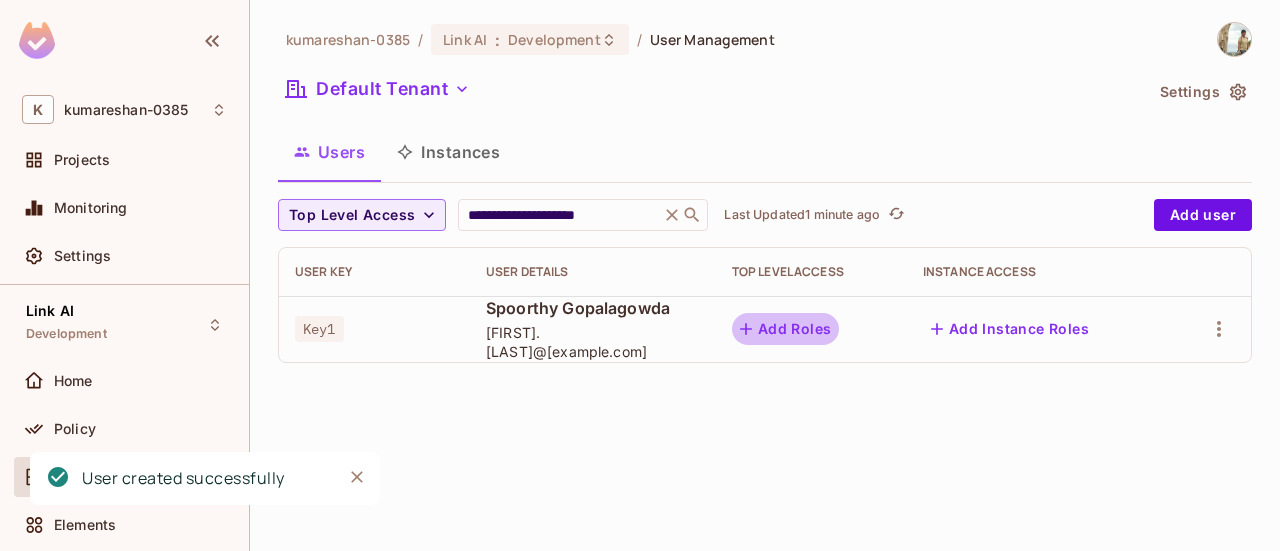 click on "Add Roles" at bounding box center (786, 329) 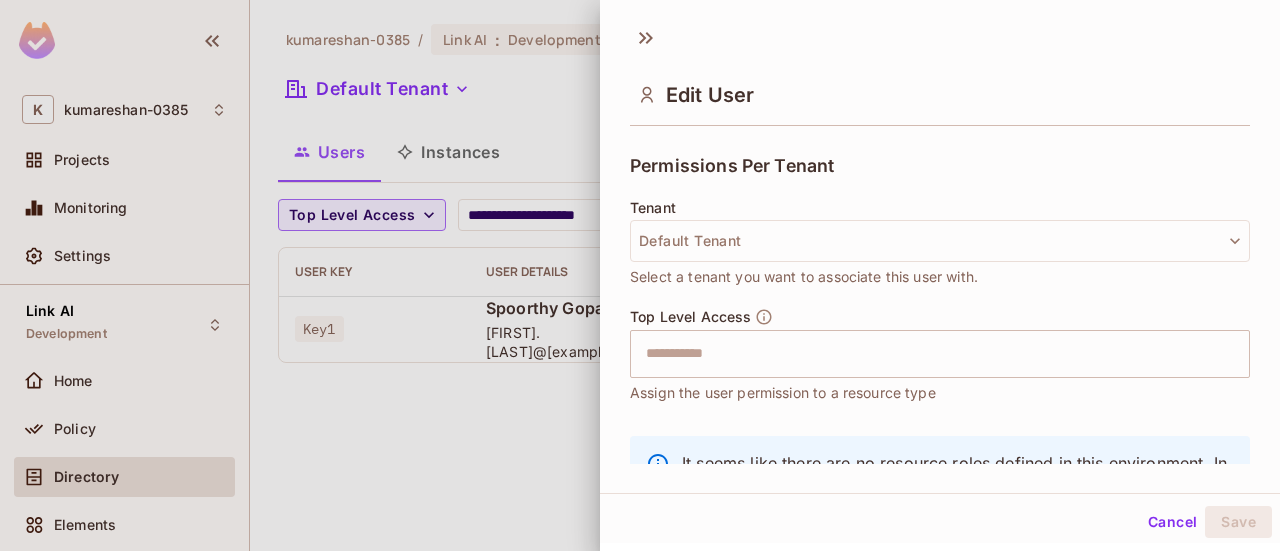 scroll, scrollTop: 430, scrollLeft: 0, axis: vertical 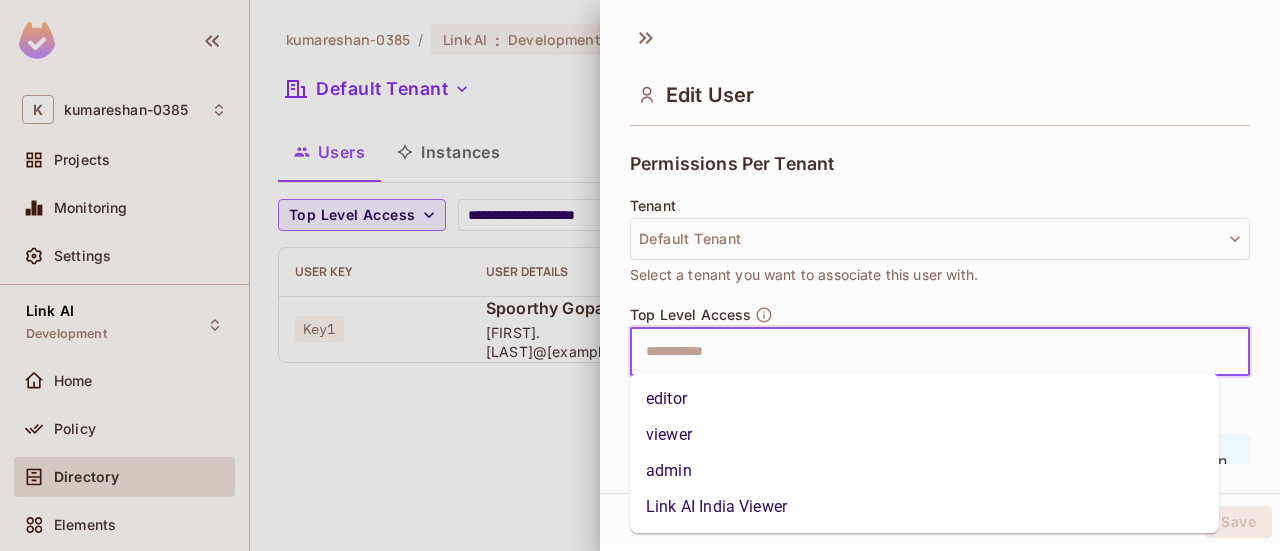 click at bounding box center [922, 352] 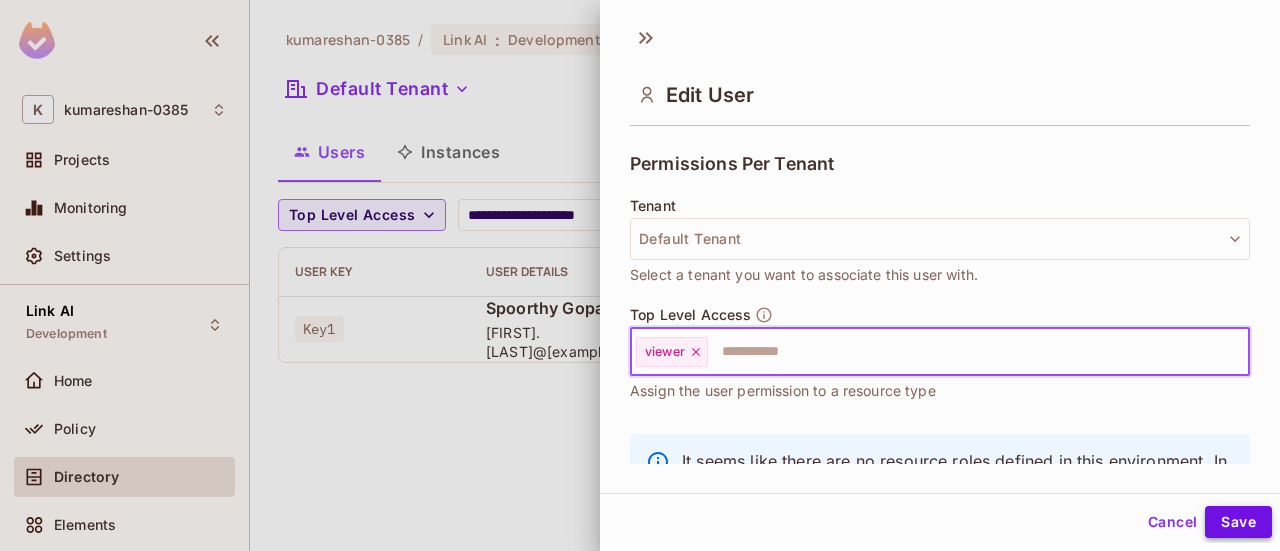 click on "Save" at bounding box center [1238, 522] 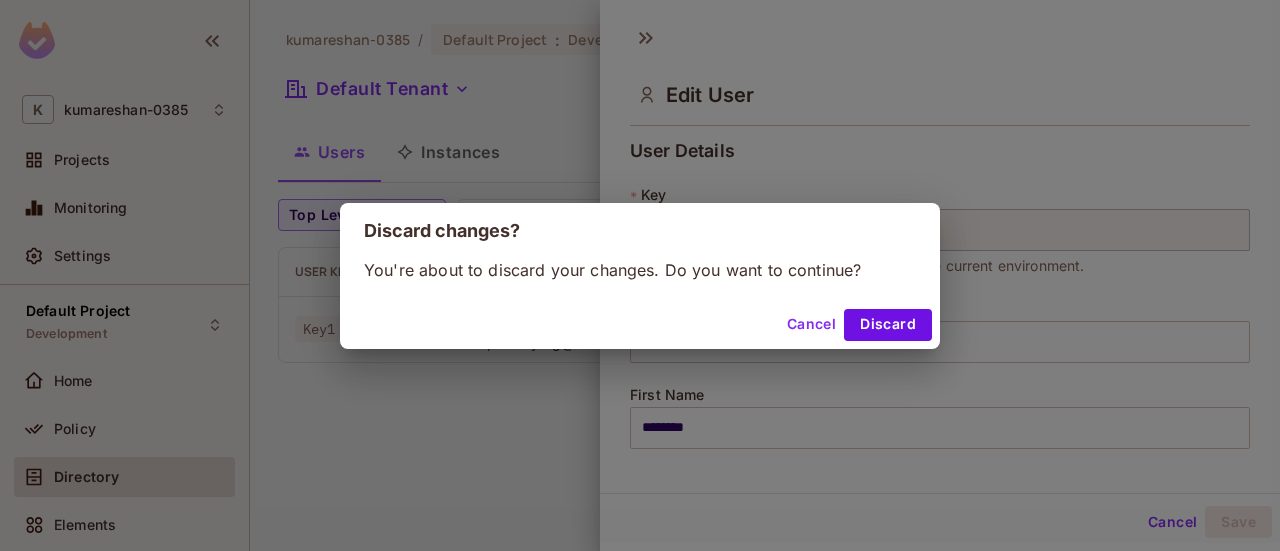 scroll, scrollTop: 0, scrollLeft: 0, axis: both 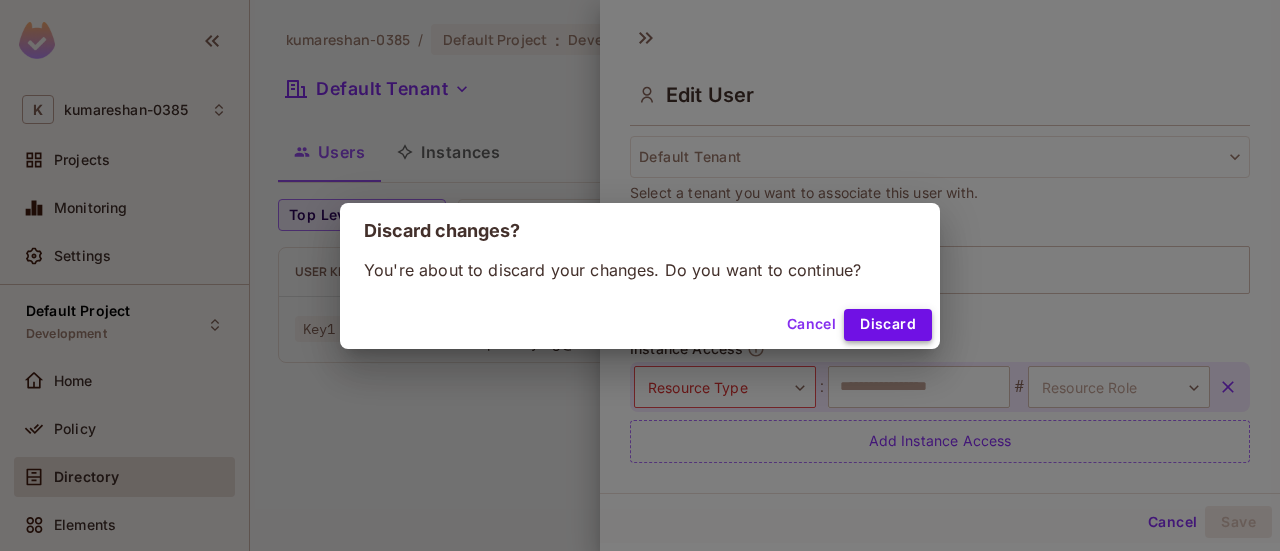 click on "Discard" at bounding box center [888, 325] 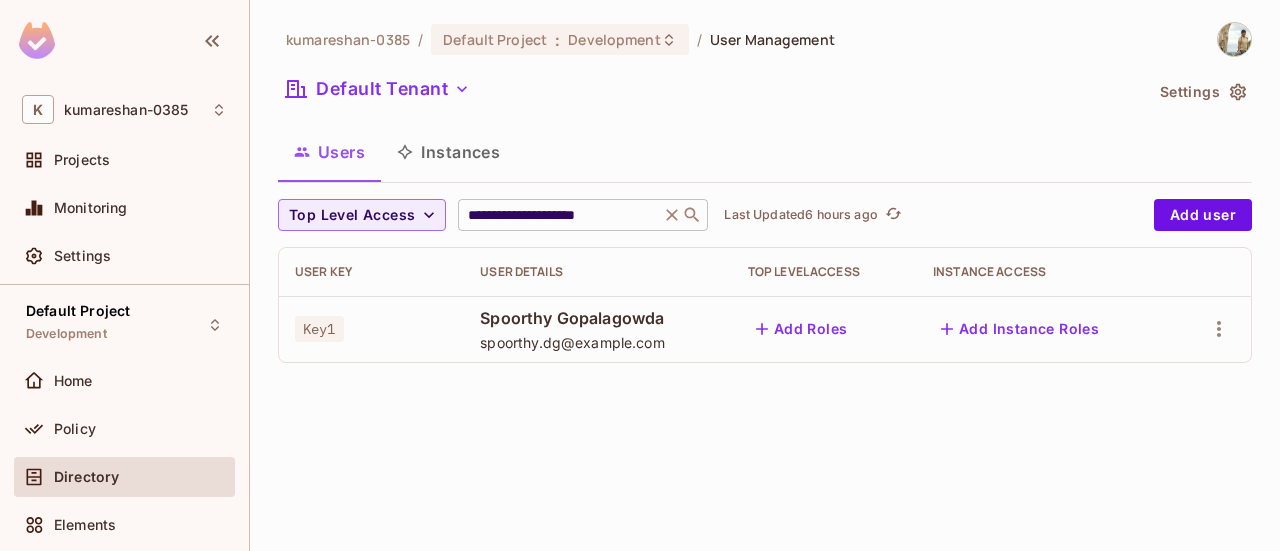 click 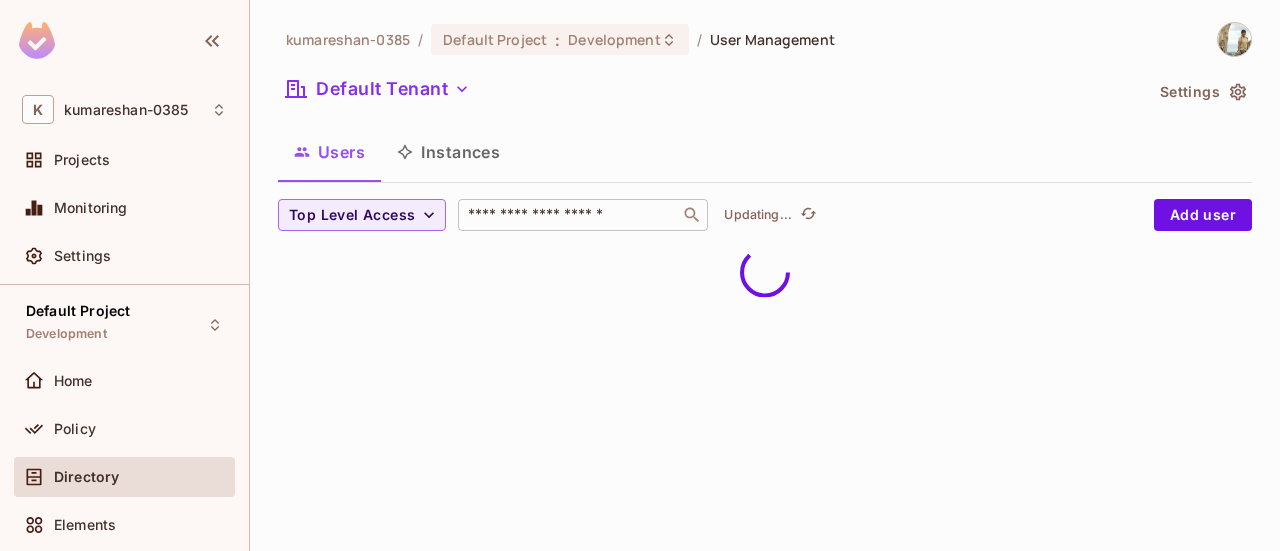 click at bounding box center [569, 215] 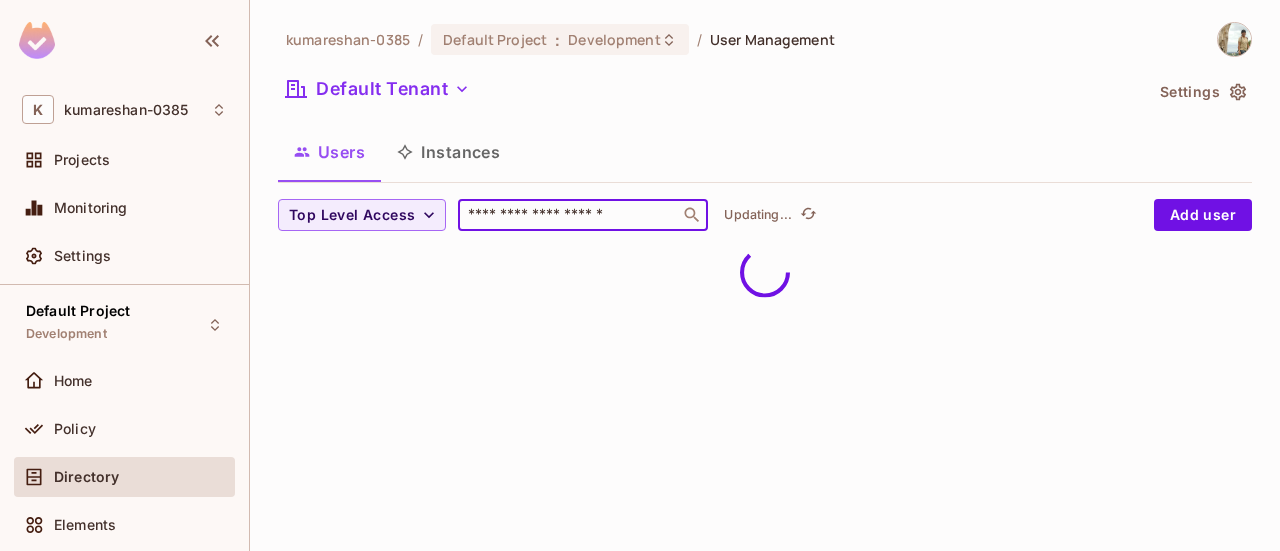 type on "**********" 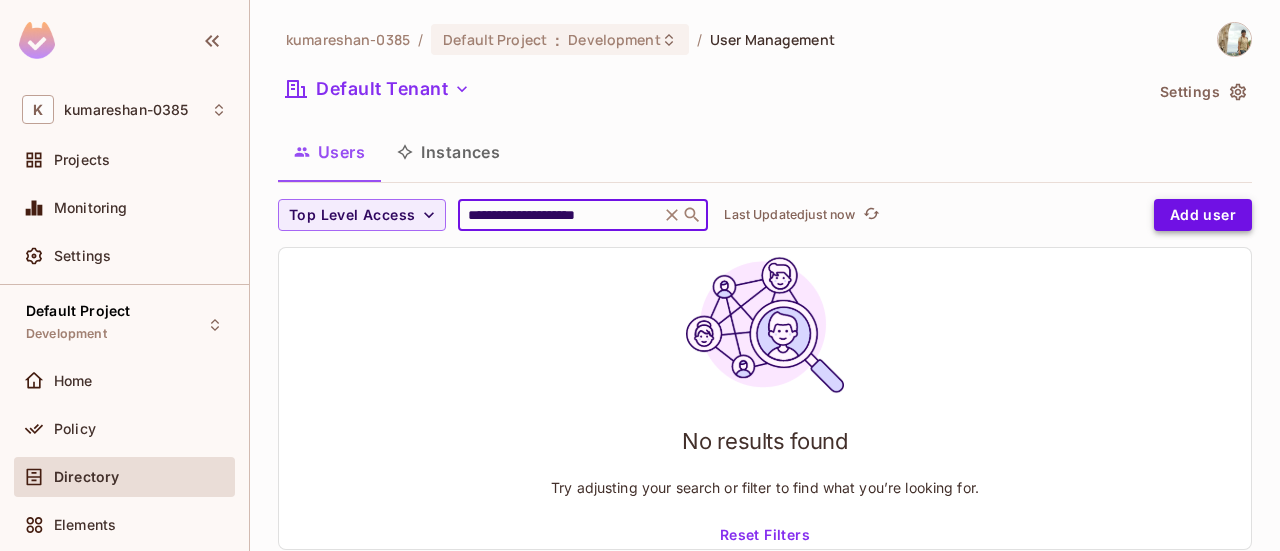 click on "Add user" at bounding box center (1203, 215) 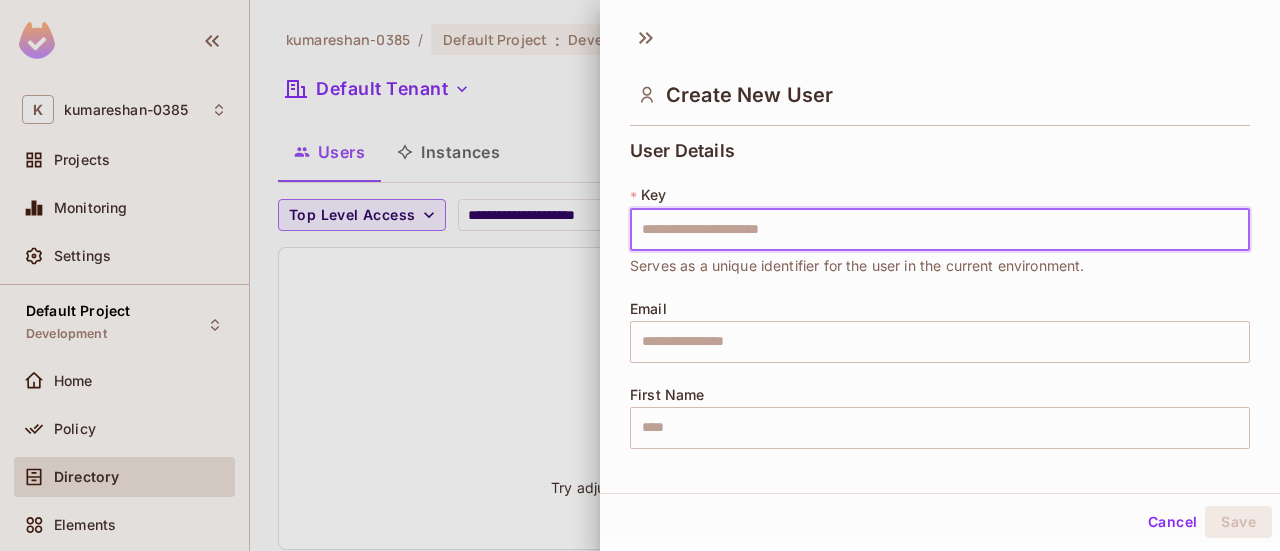 click at bounding box center [940, 230] 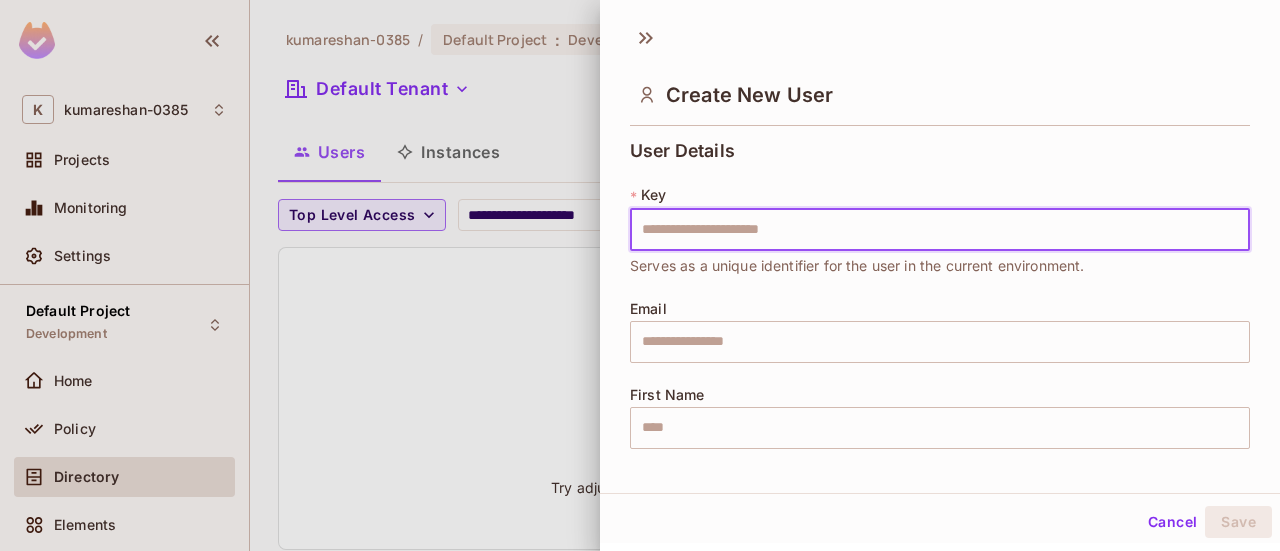 type on "****" 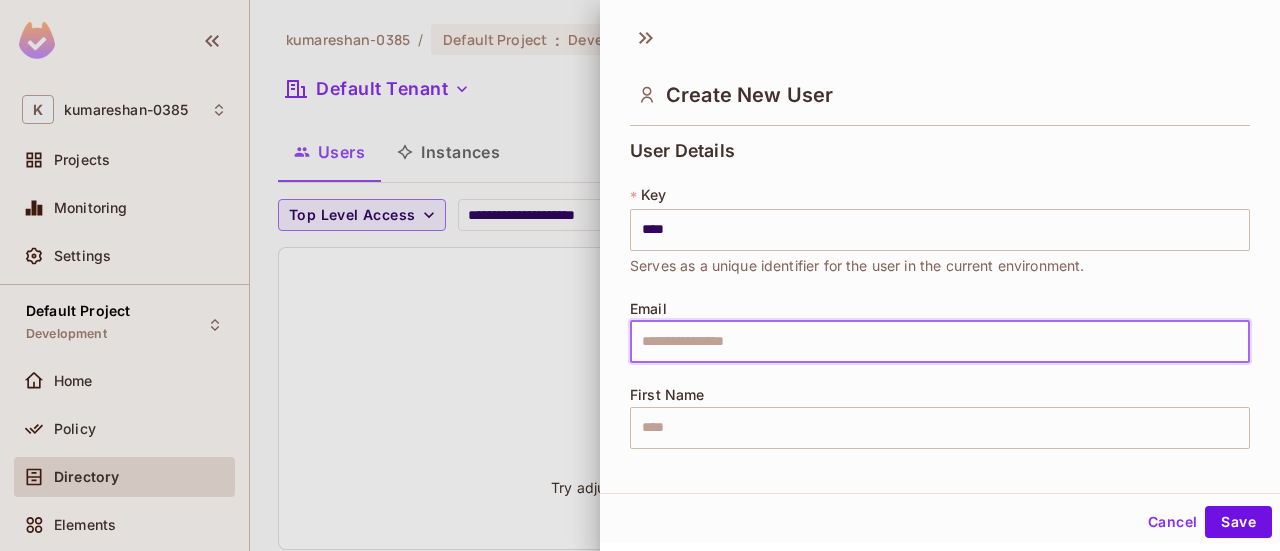 click at bounding box center [940, 342] 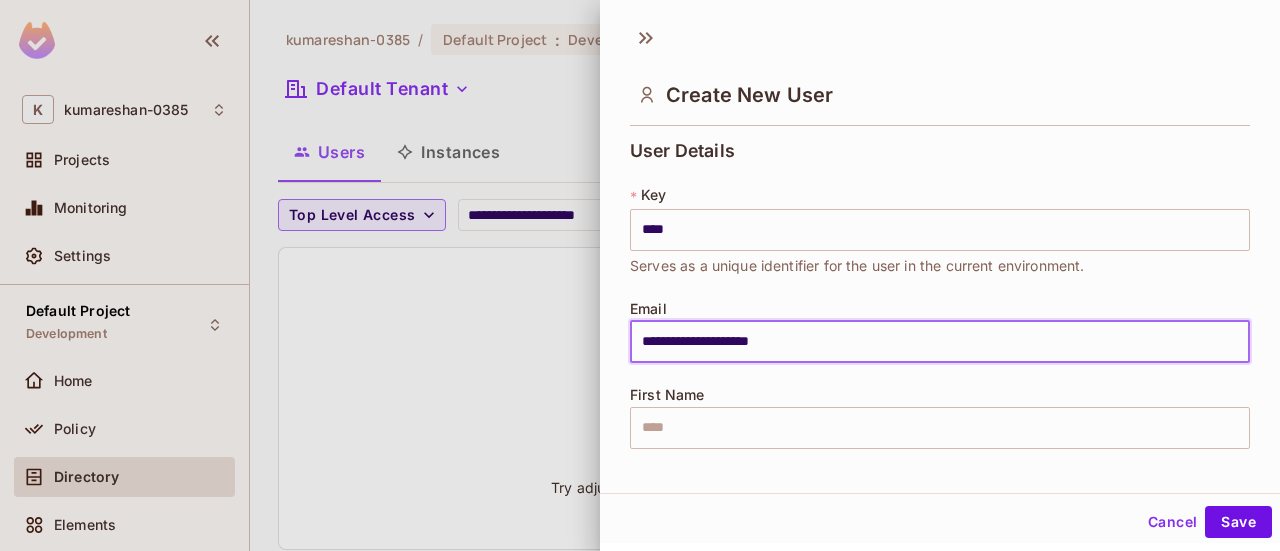 type on "********" 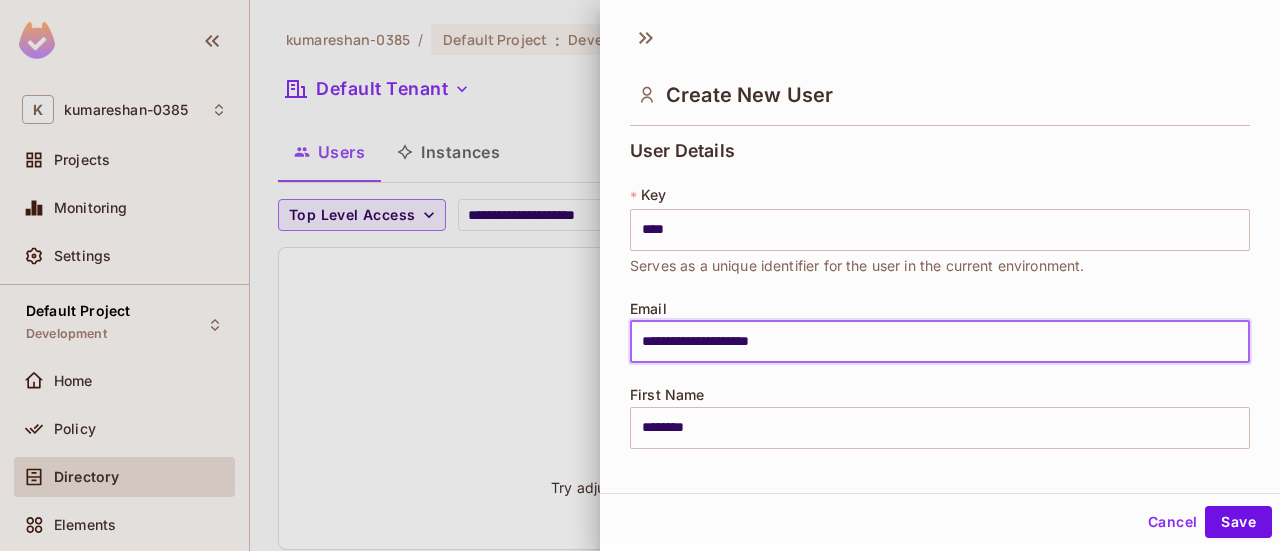 type on "**********" 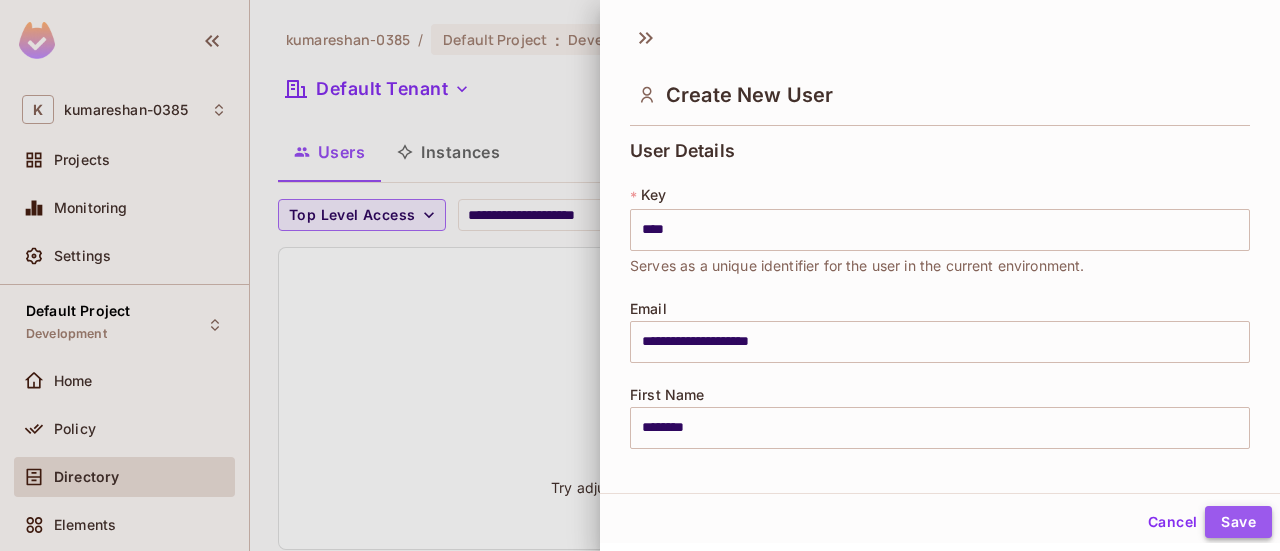 click on "Save" at bounding box center [1238, 522] 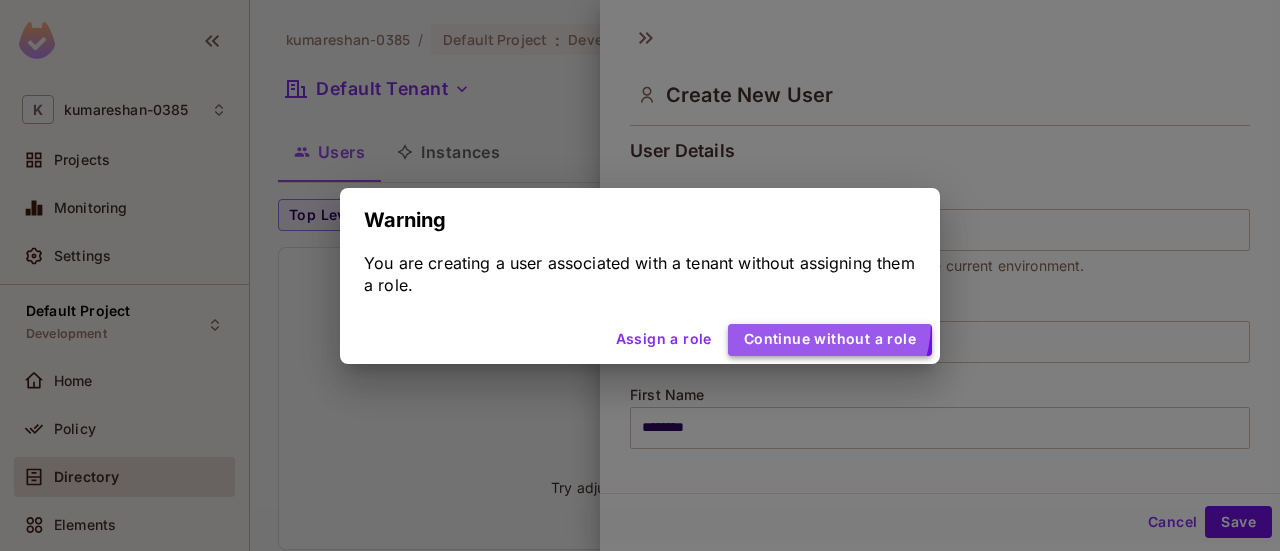 click on "Continue without a role" at bounding box center (830, 340) 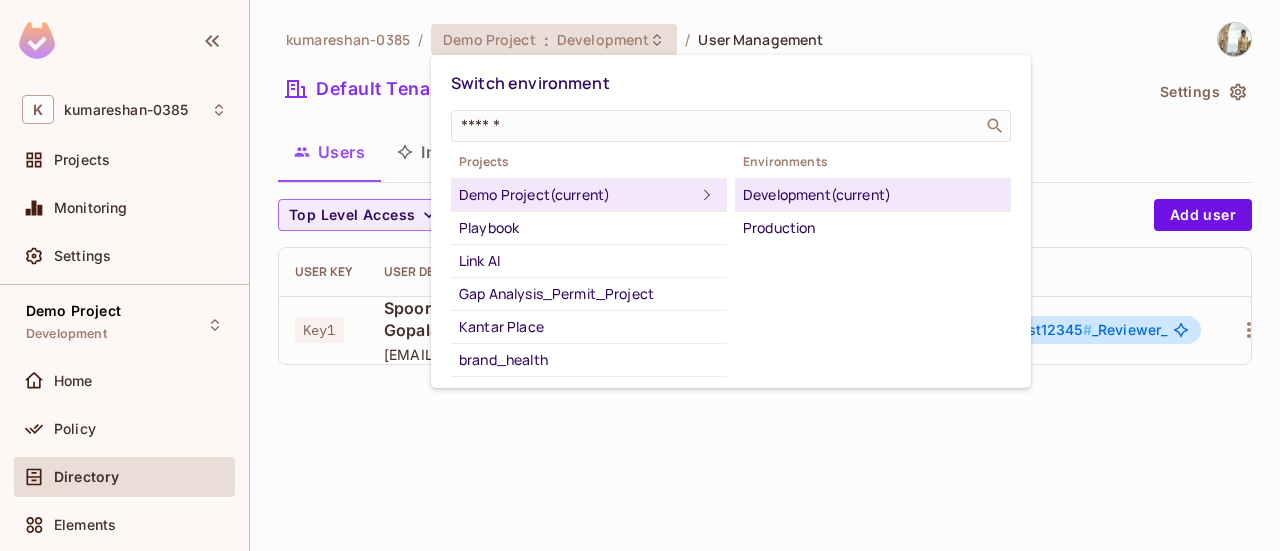 scroll, scrollTop: 0, scrollLeft: 0, axis: both 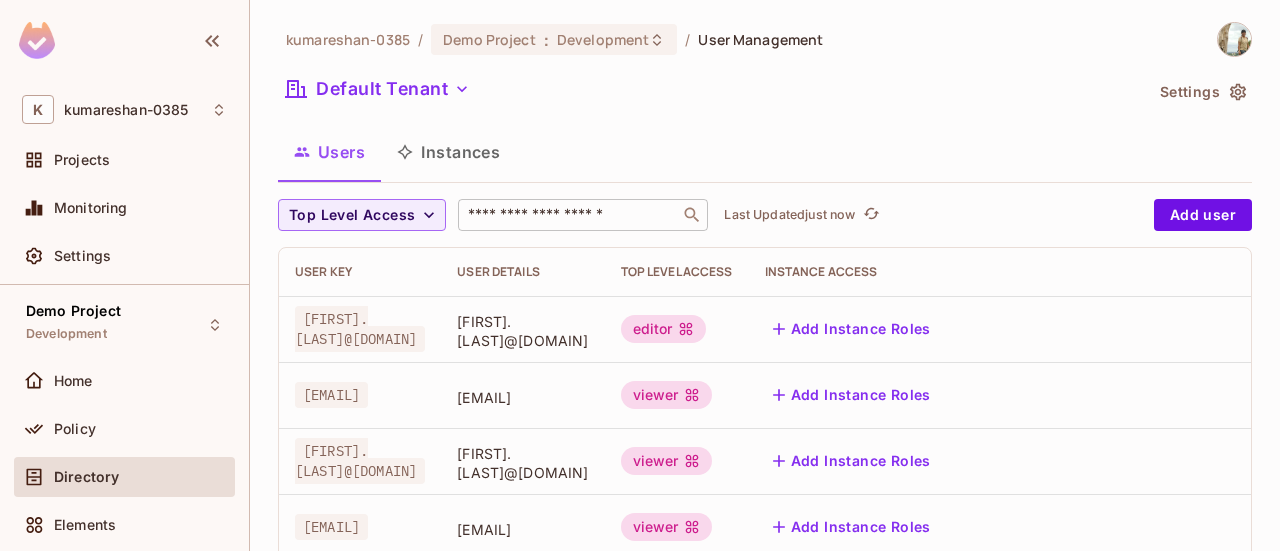 click on "​" at bounding box center (583, 215) 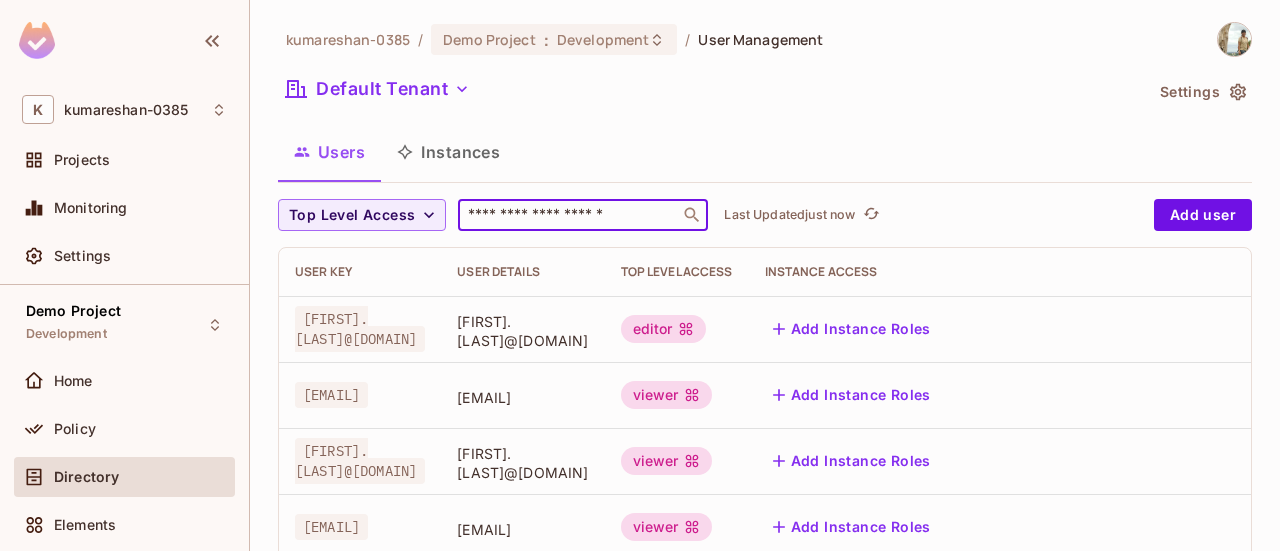 click at bounding box center [569, 215] 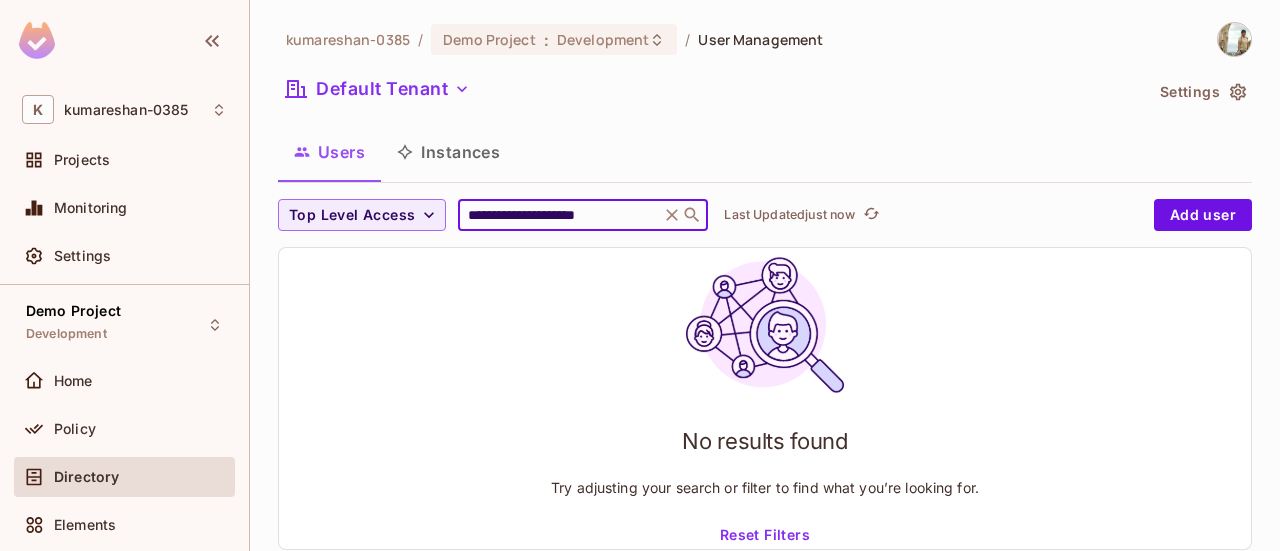 drag, startPoint x: 636, startPoint y: 211, endPoint x: 460, endPoint y: 209, distance: 176.01137 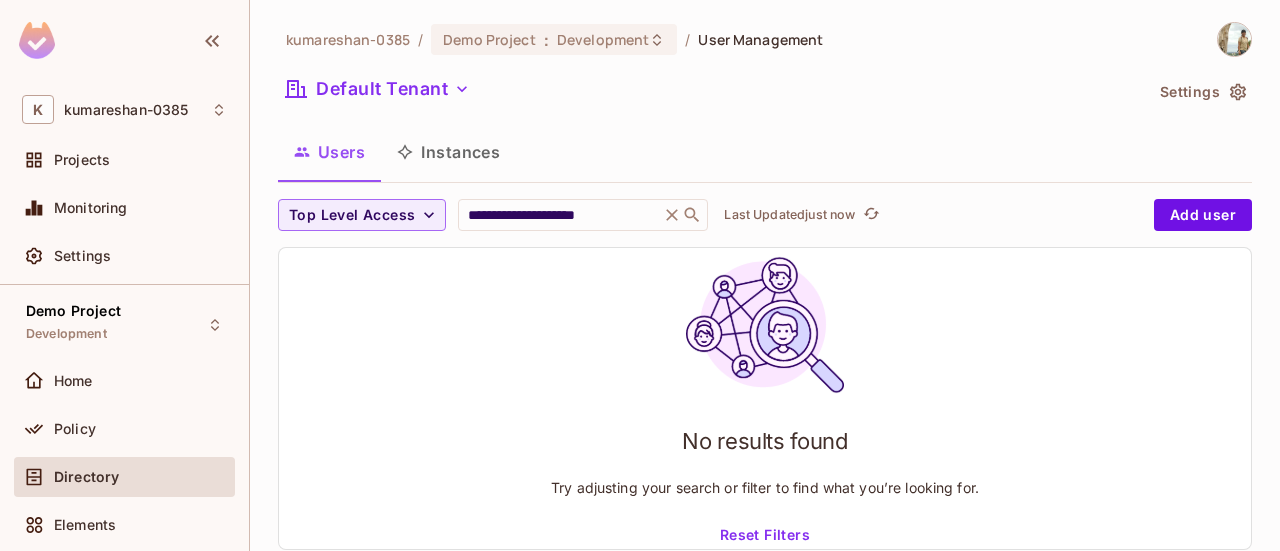 click on "No results found Try adjusting your search or filter to find what you’re looking for. Reset Filters" at bounding box center (765, 398) 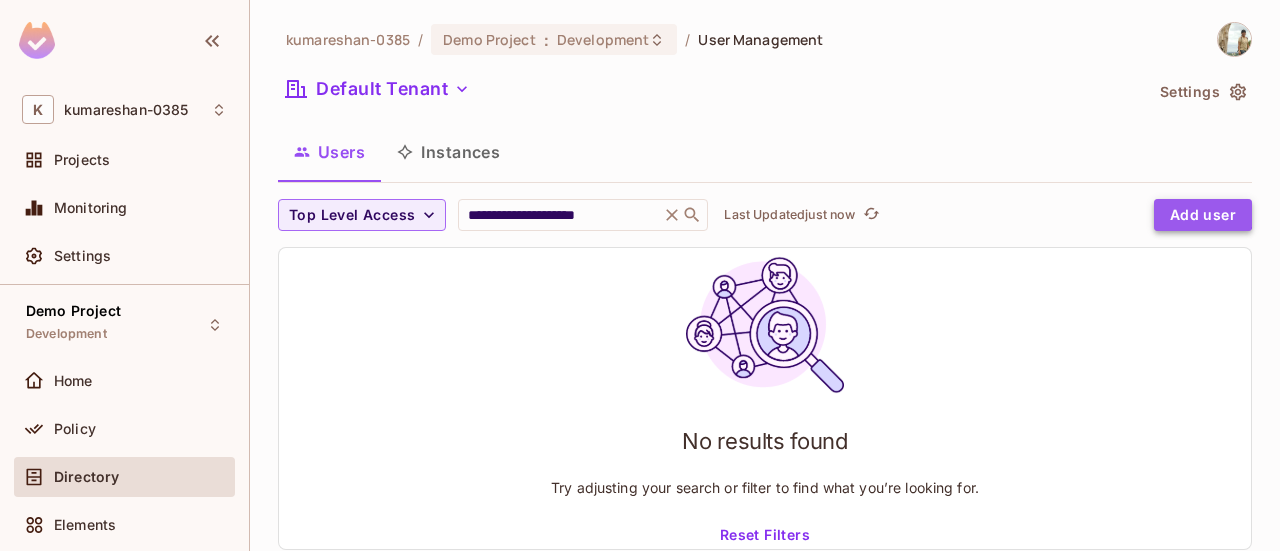 click on "Add user" at bounding box center [1203, 215] 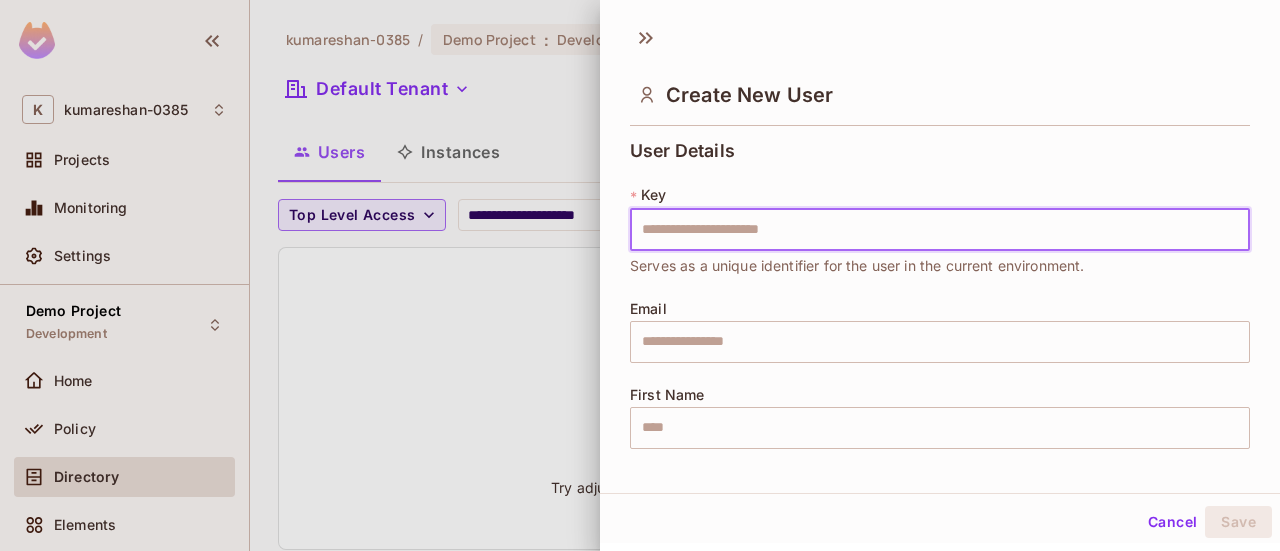 click at bounding box center [940, 230] 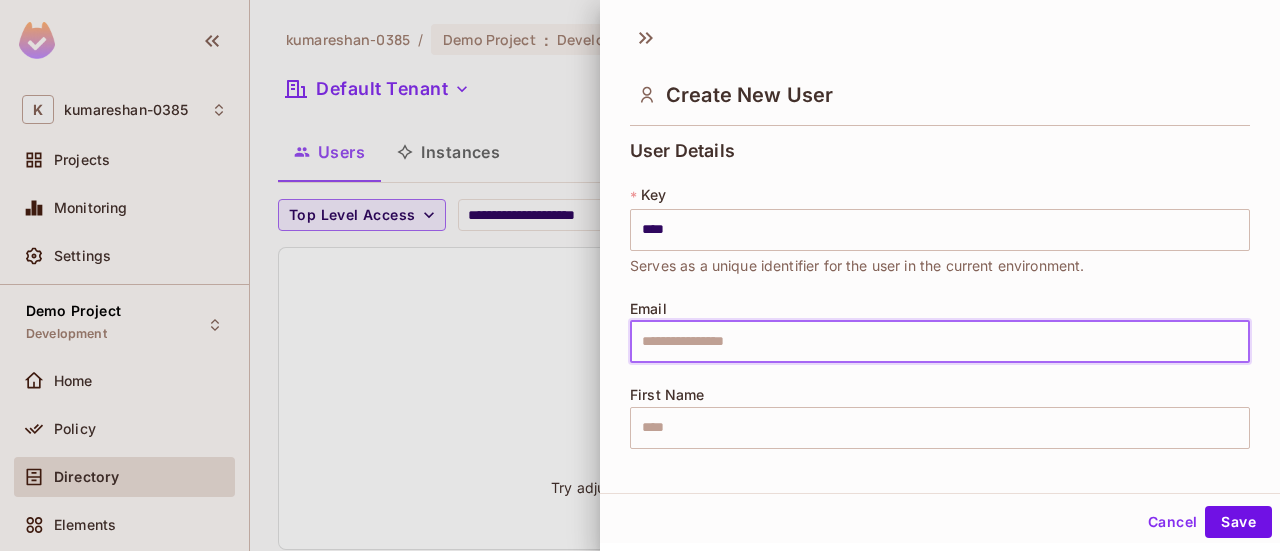 click at bounding box center [940, 342] 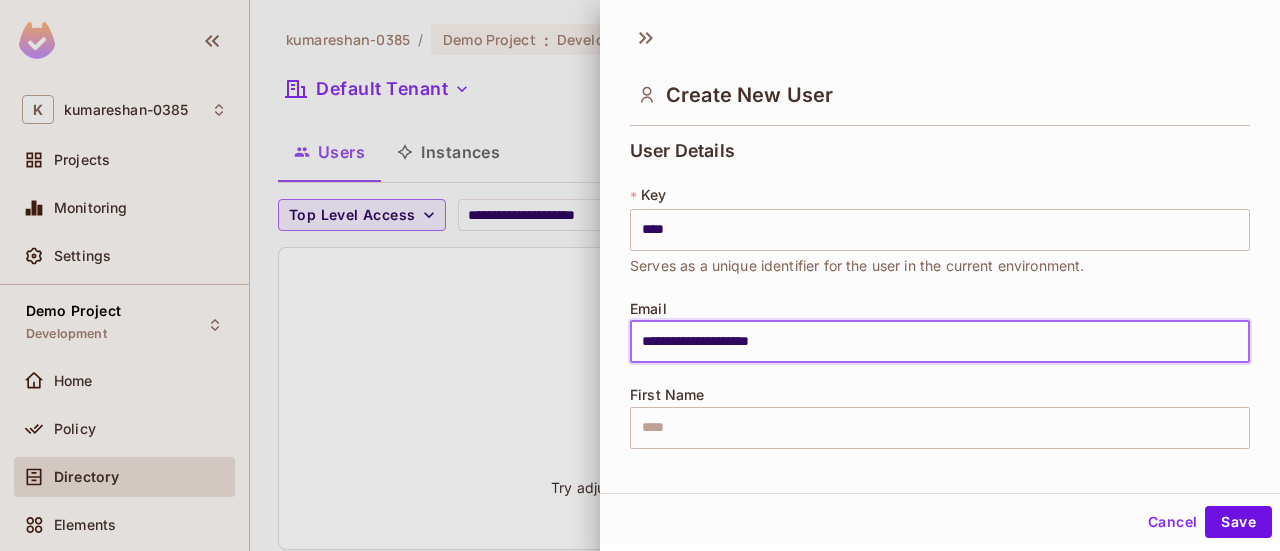 type on "********" 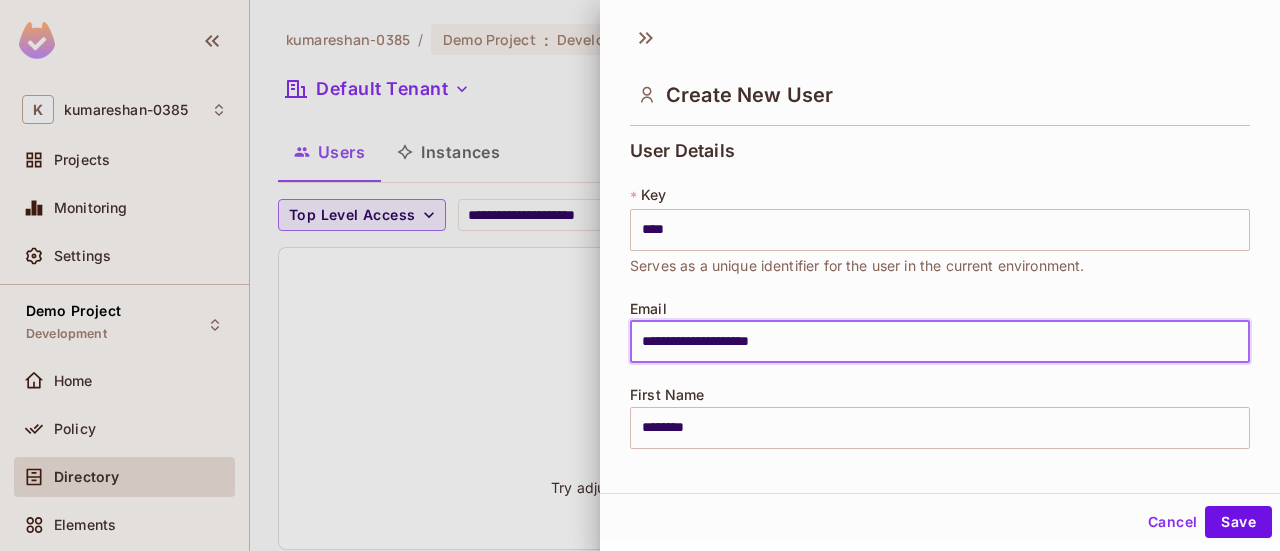 type on "**********" 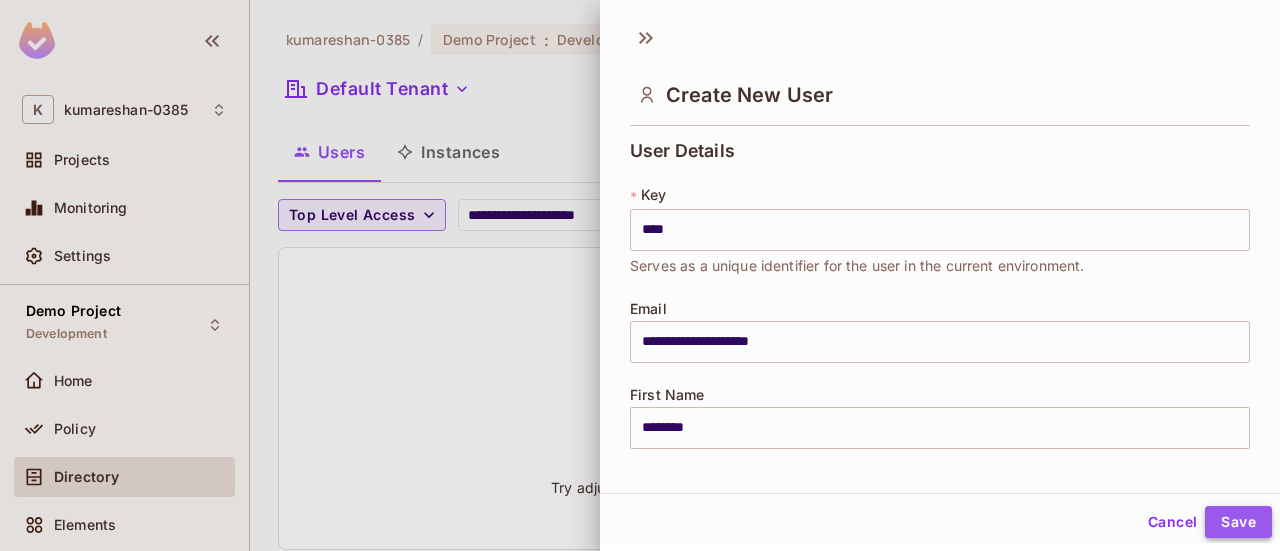 click on "Save" at bounding box center [1238, 522] 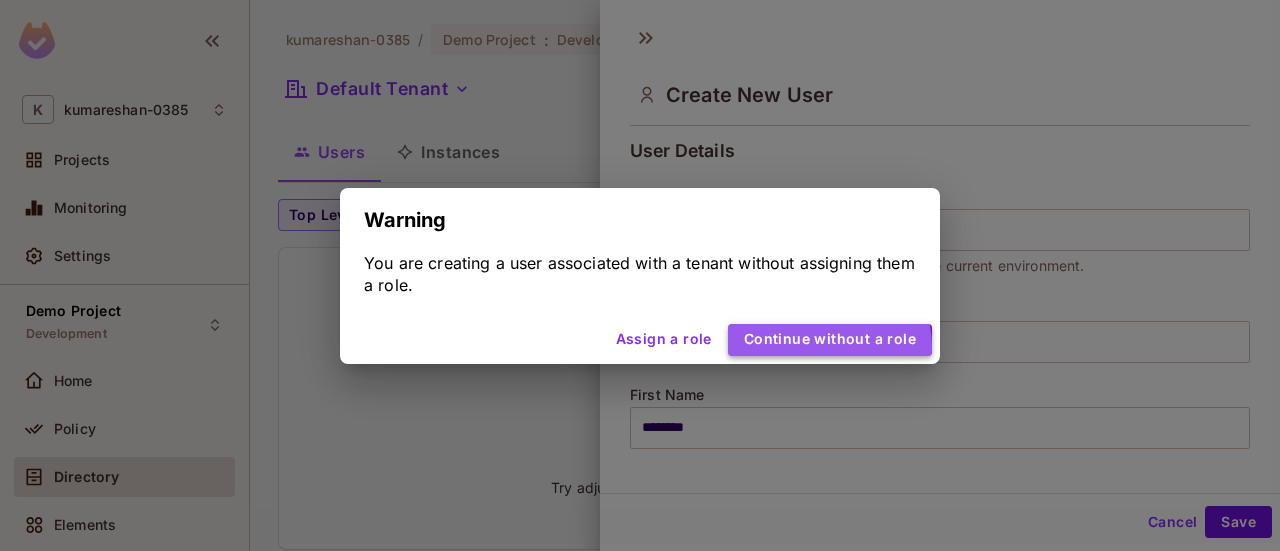 click on "Continue without a role" at bounding box center [830, 340] 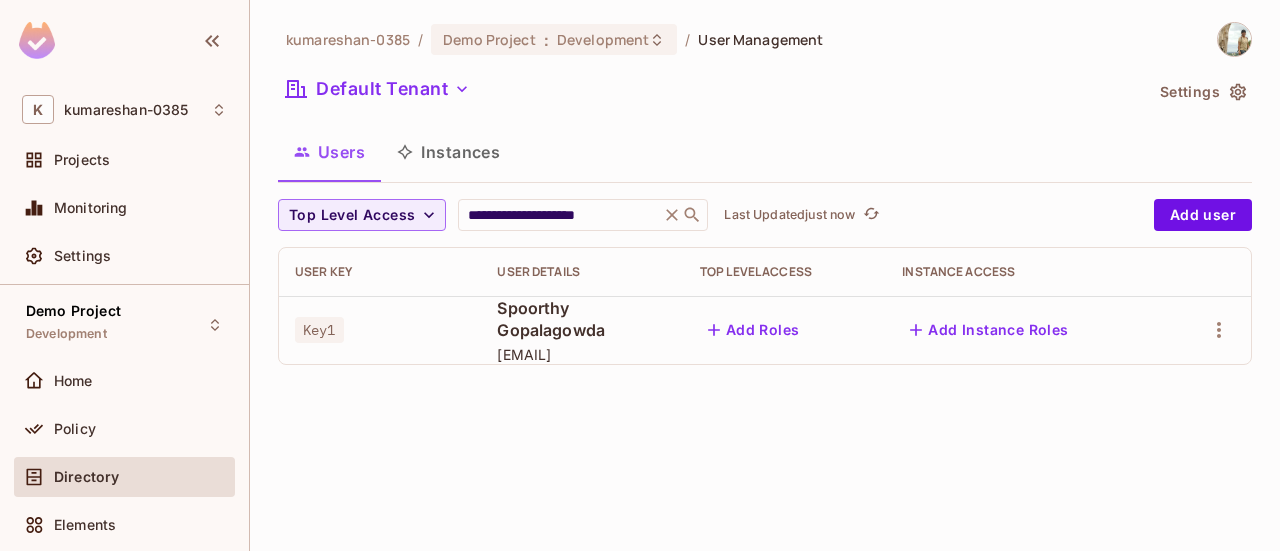 click on "Add Instance Roles" at bounding box center [989, 330] 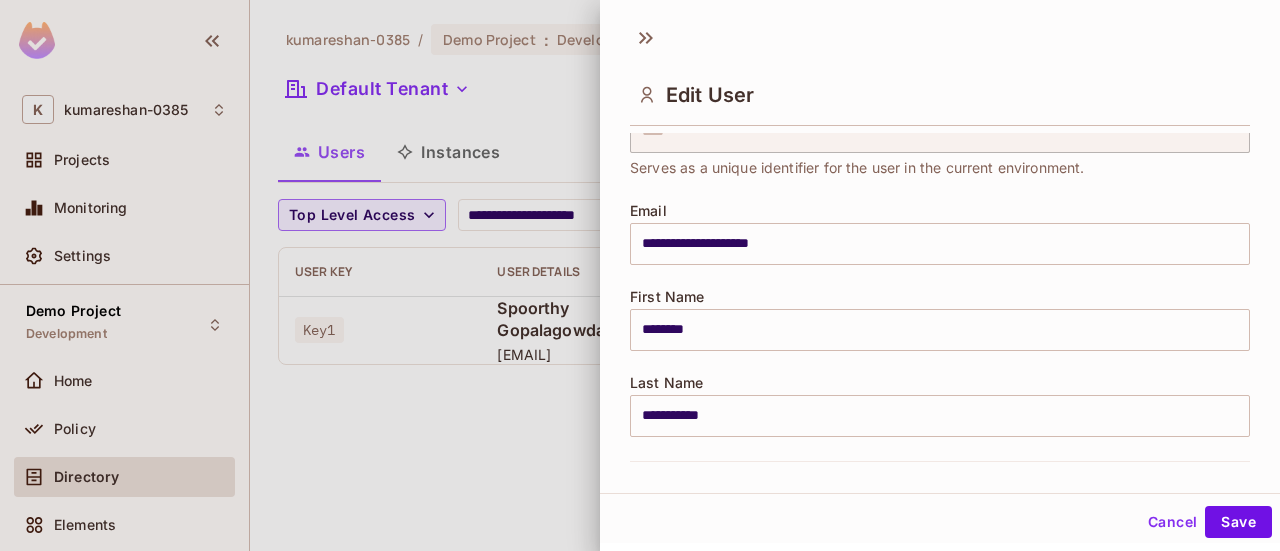 scroll, scrollTop: 512, scrollLeft: 0, axis: vertical 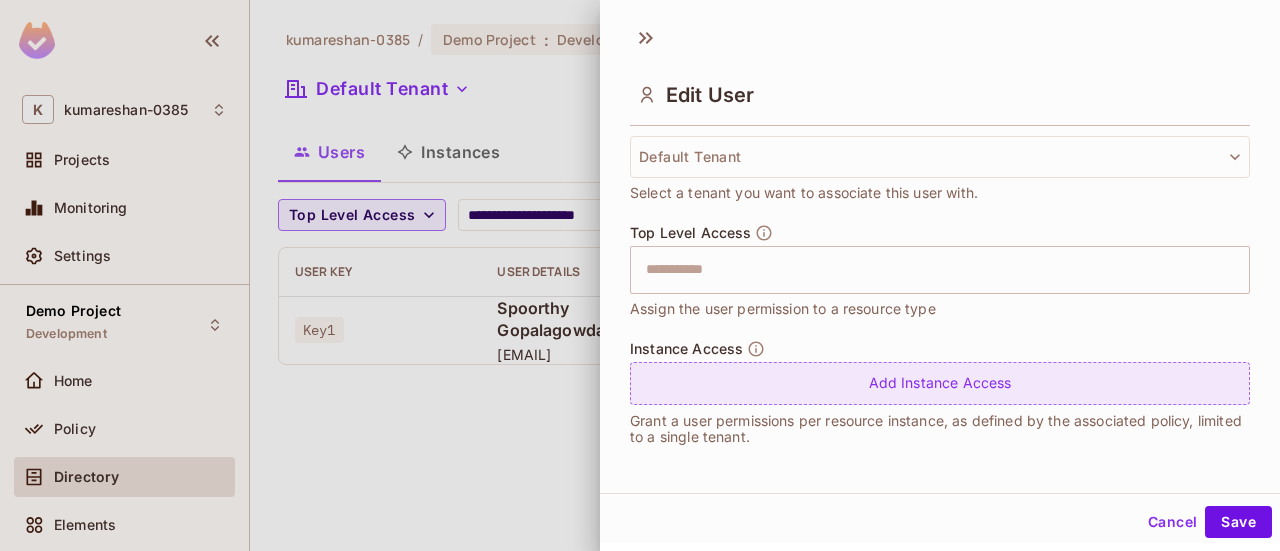 click on "Add Instance Access" at bounding box center [940, 383] 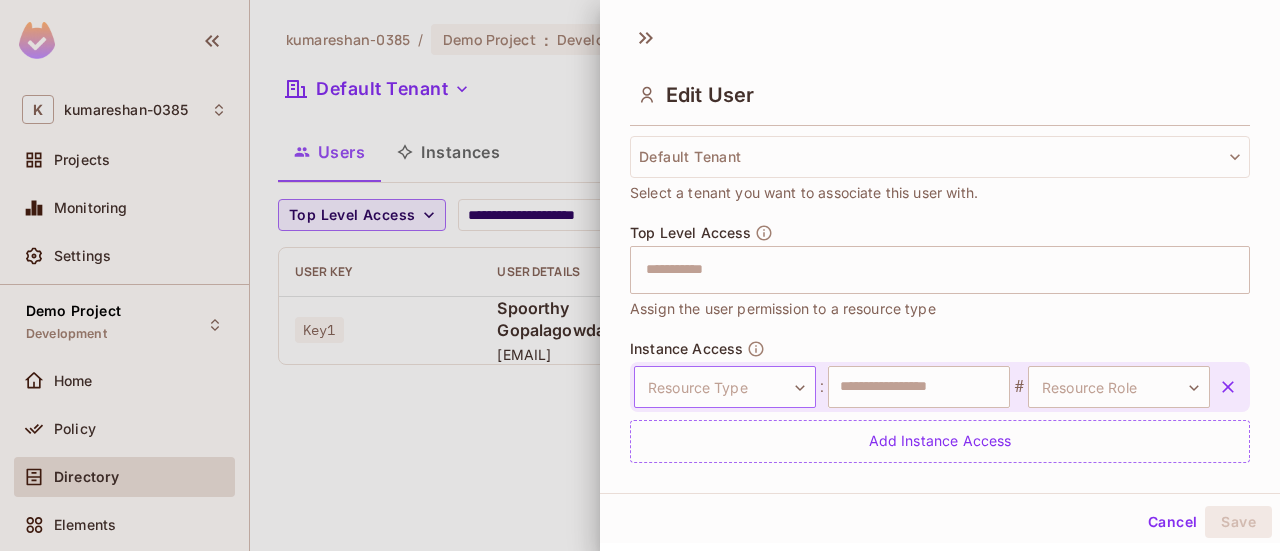 click on "**********" at bounding box center [640, 275] 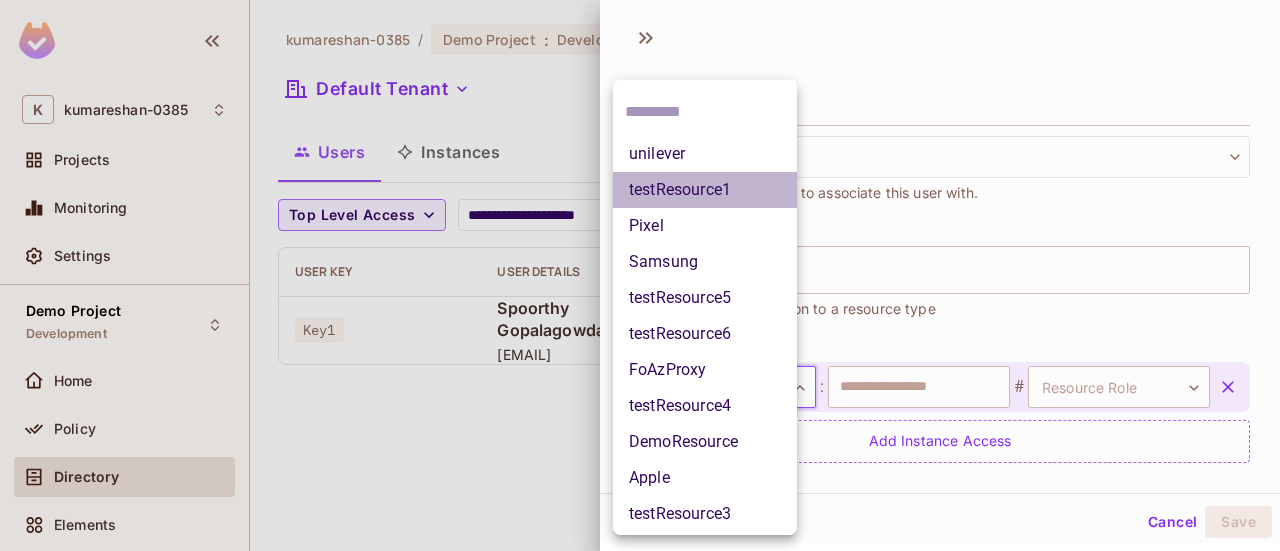 click on "testResource1" at bounding box center [705, 190] 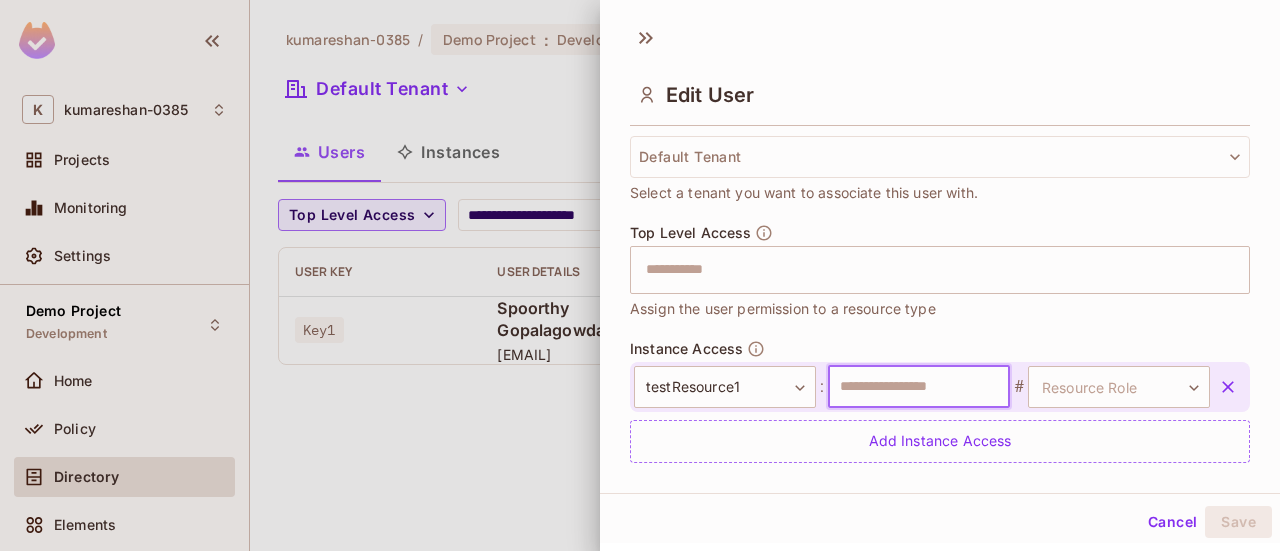 click at bounding box center [919, 387] 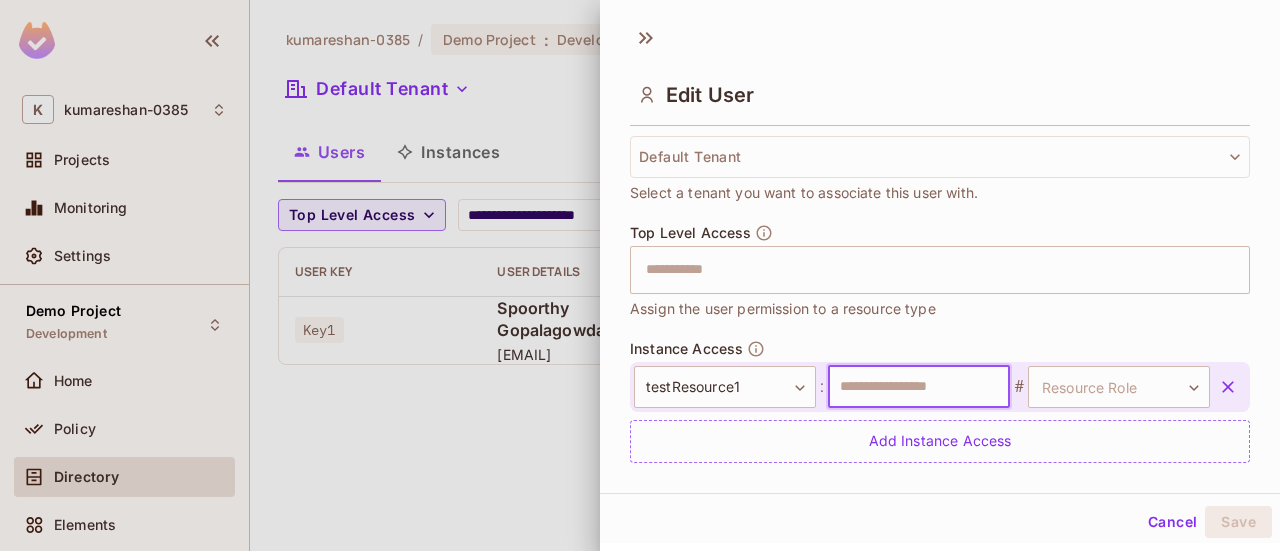type on "********" 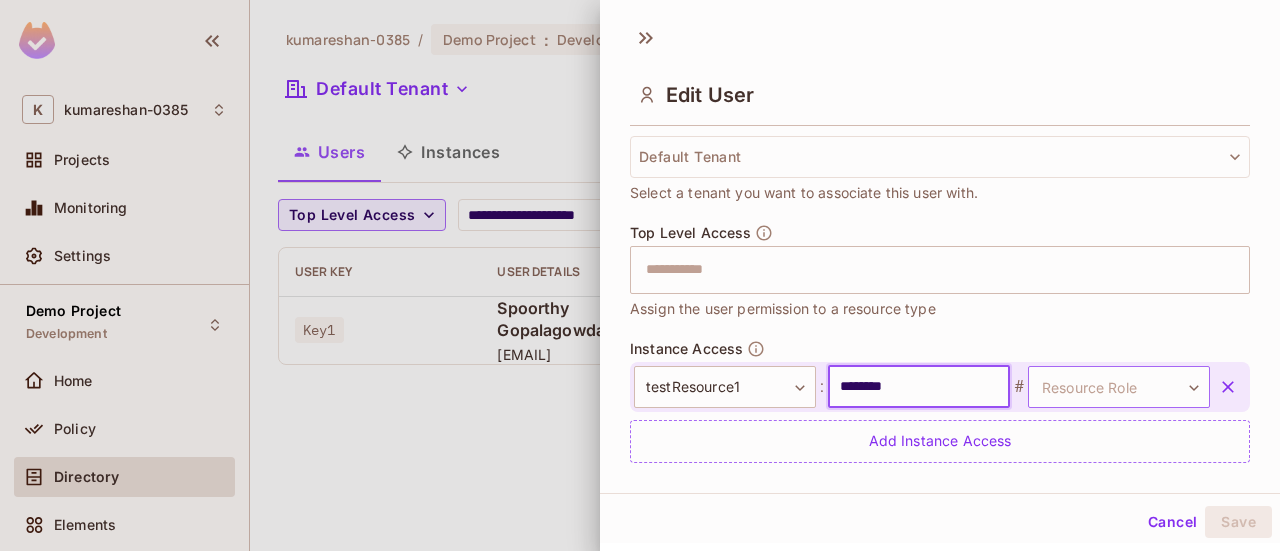 click on "**********" at bounding box center (640, 275) 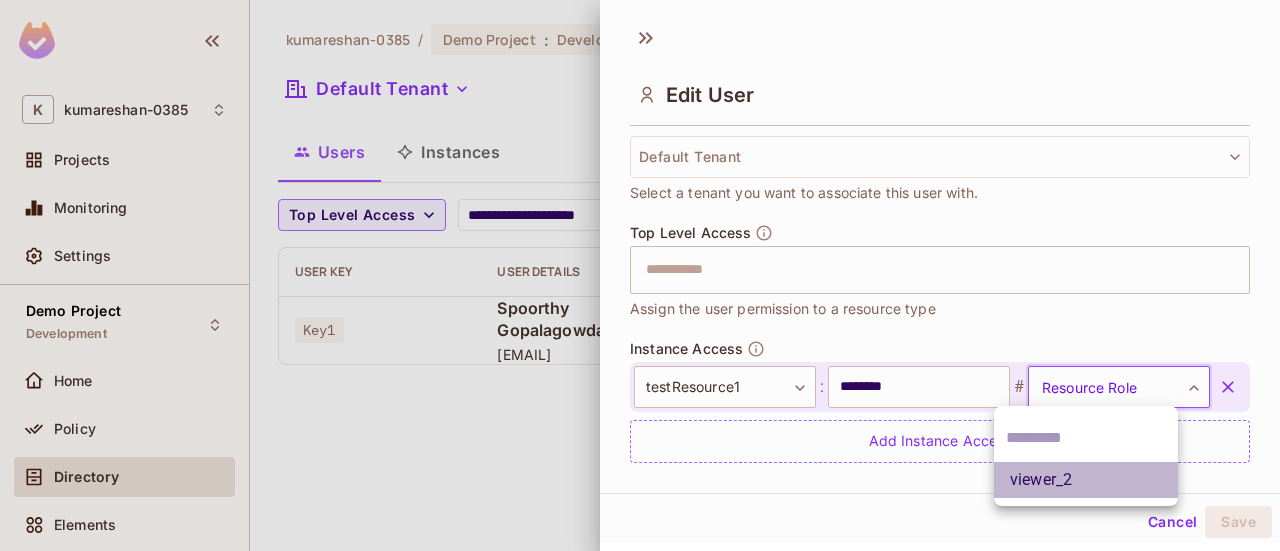 click on "viewer_2" at bounding box center [1086, 480] 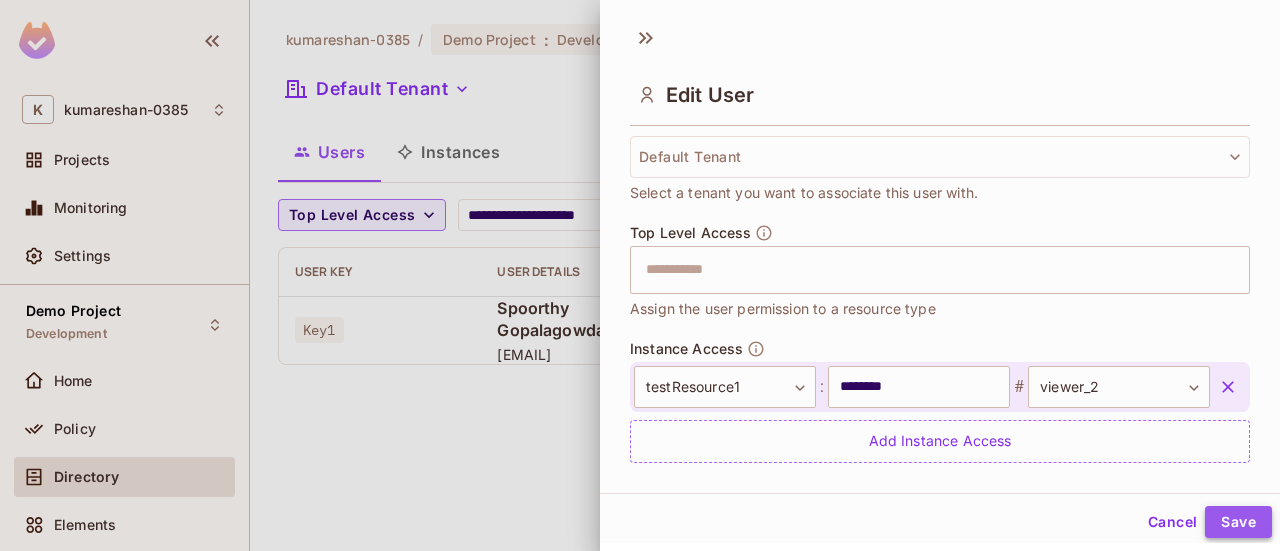 click on "Save" at bounding box center (1238, 522) 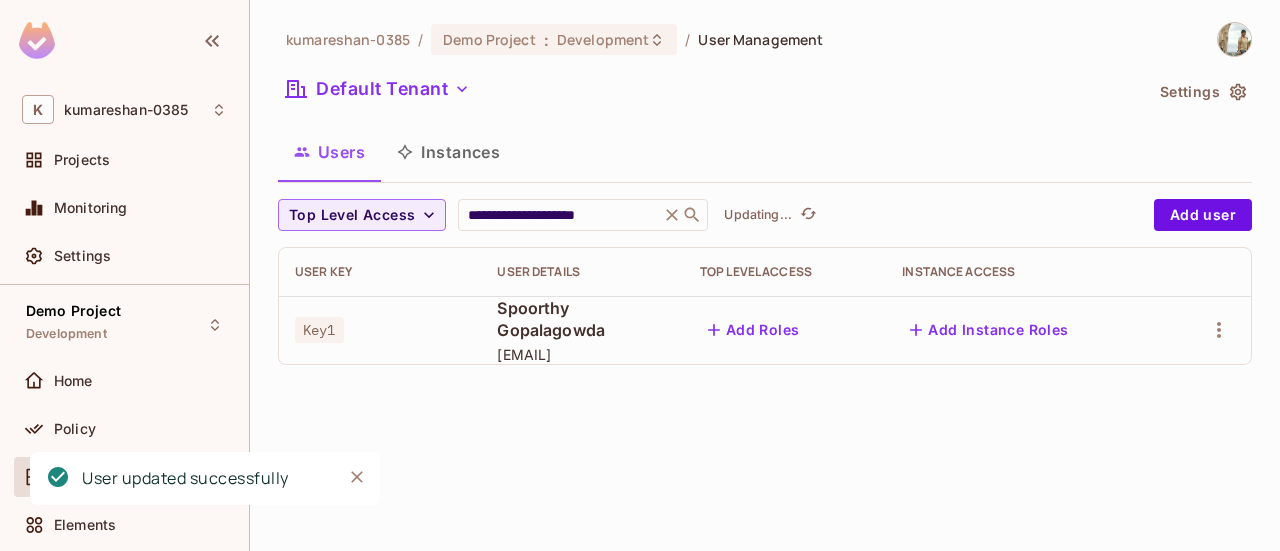 click on "**********" at bounding box center [765, 275] 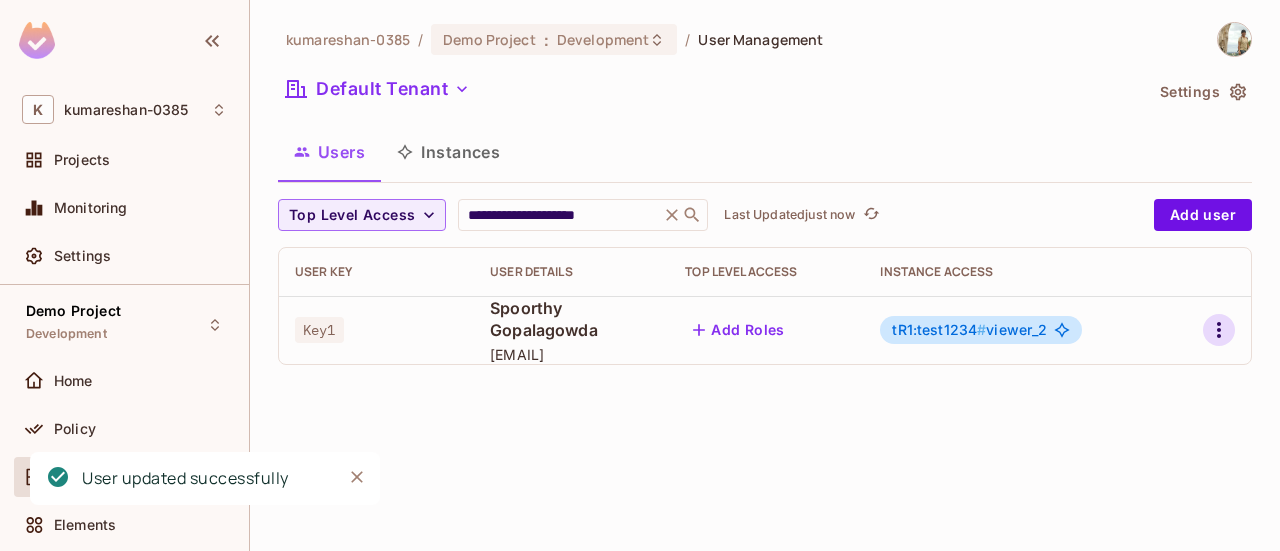 click at bounding box center (1209, 330) 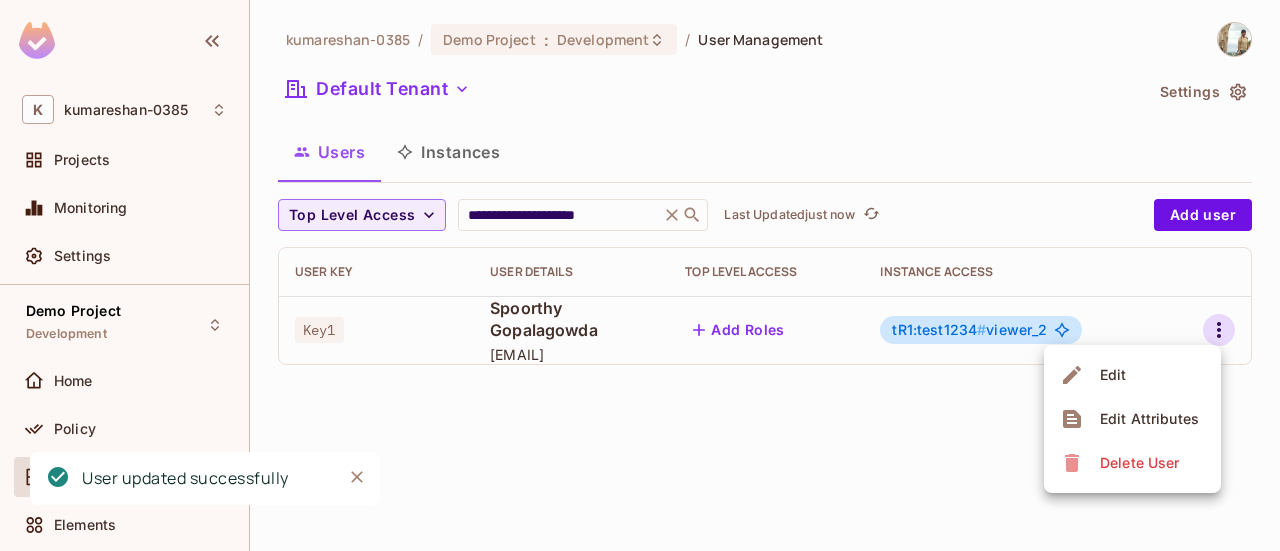 click on "Edit" at bounding box center [1132, 375] 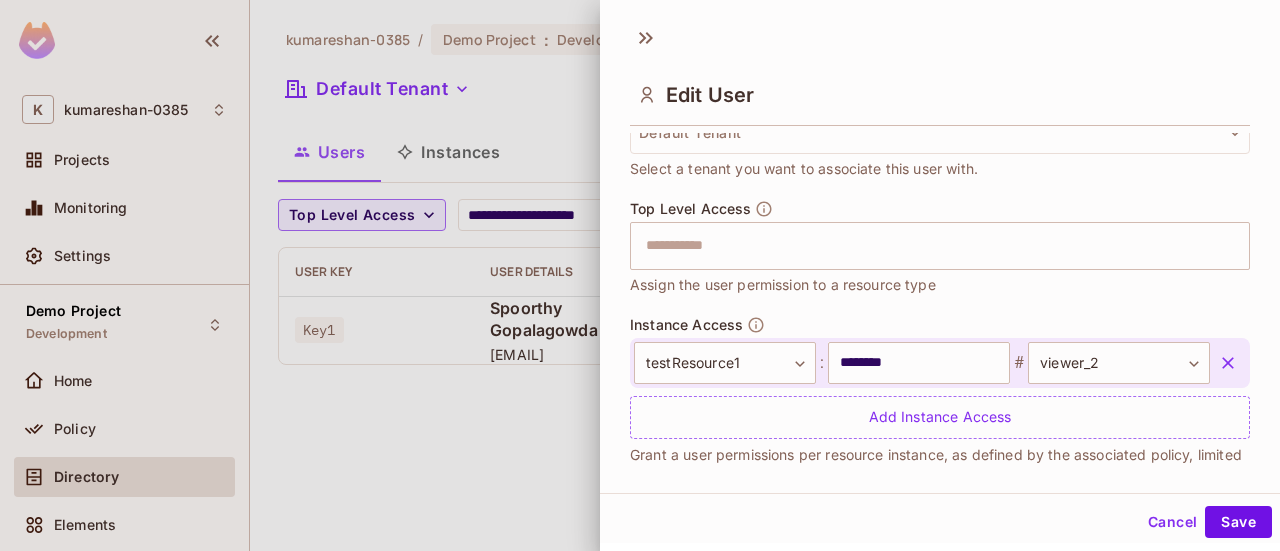 scroll, scrollTop: 570, scrollLeft: 0, axis: vertical 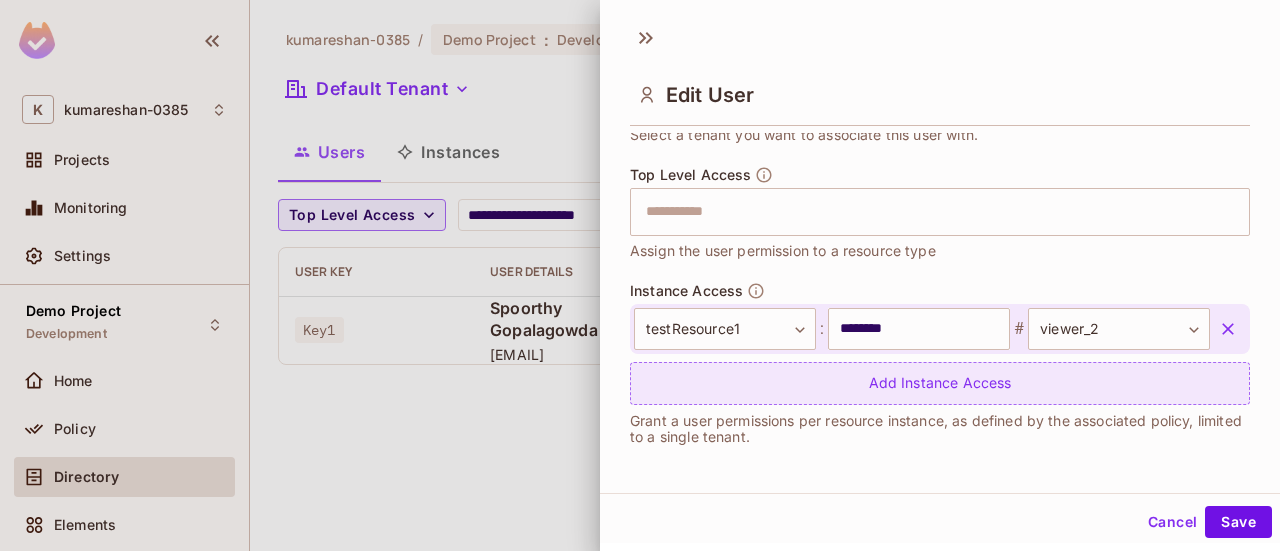 click on "Add Instance Access" at bounding box center (940, 383) 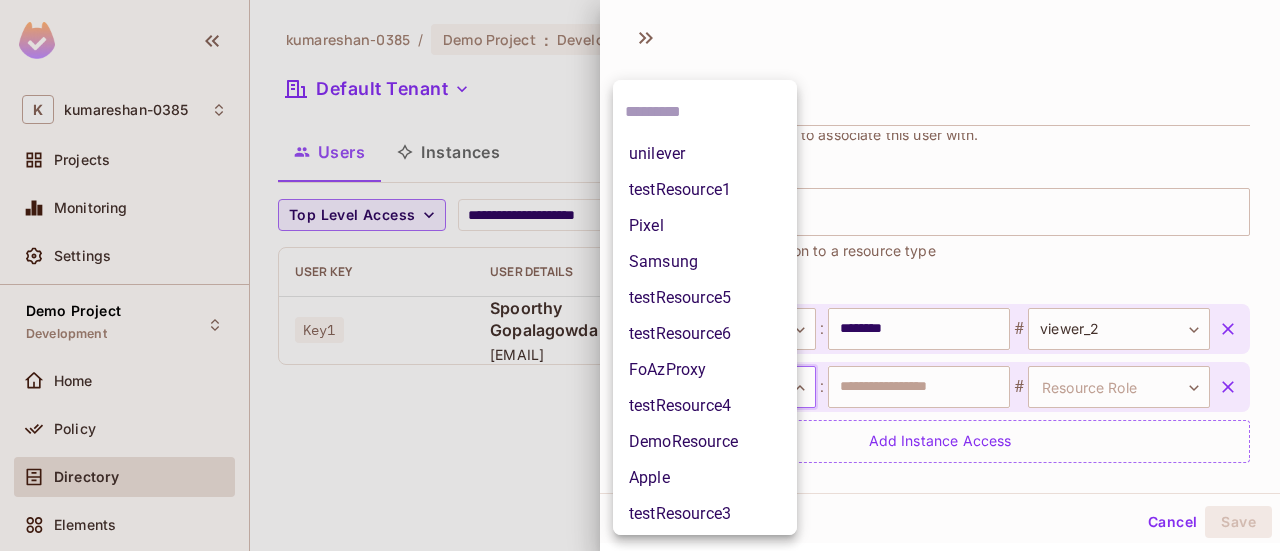 click on "**********" at bounding box center [640, 275] 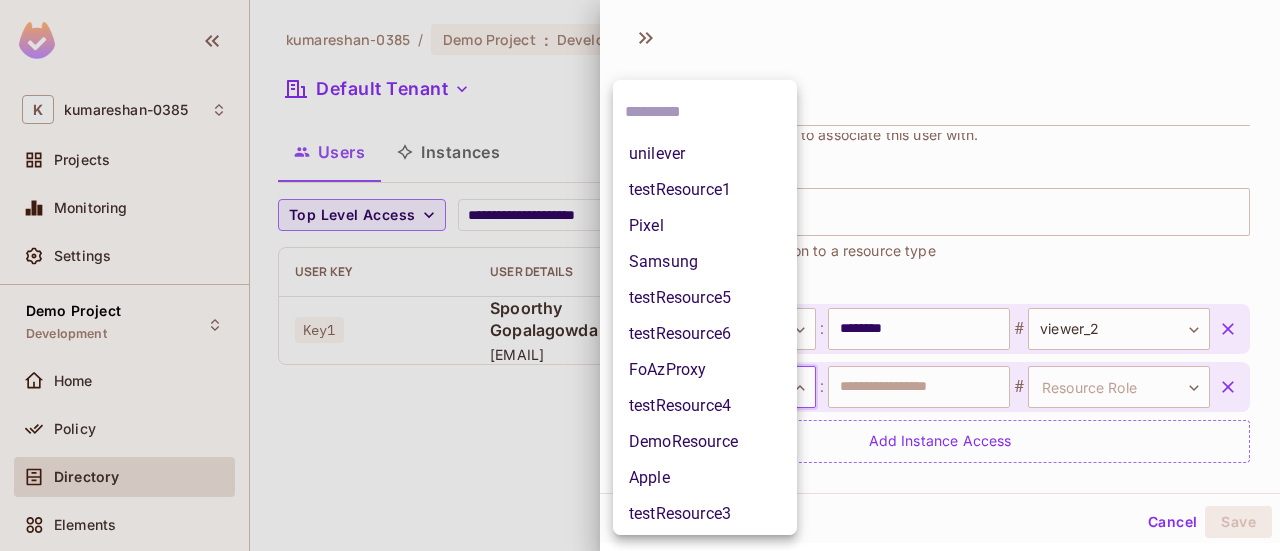 click on "DemoResource" at bounding box center (705, 442) 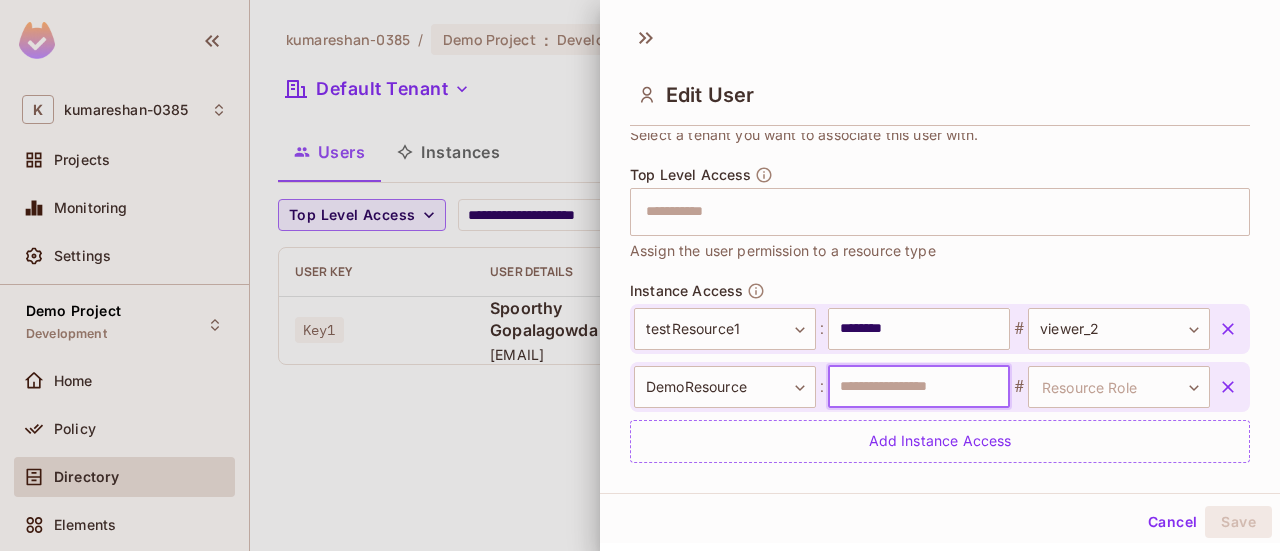 click at bounding box center (919, 387) 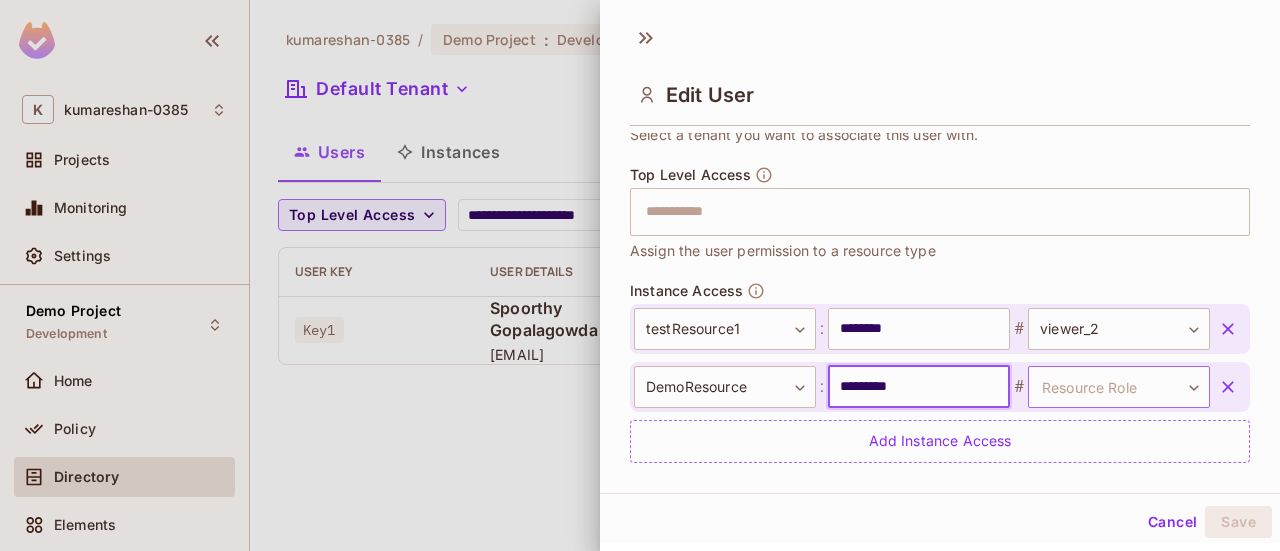 click on "**********" at bounding box center [640, 275] 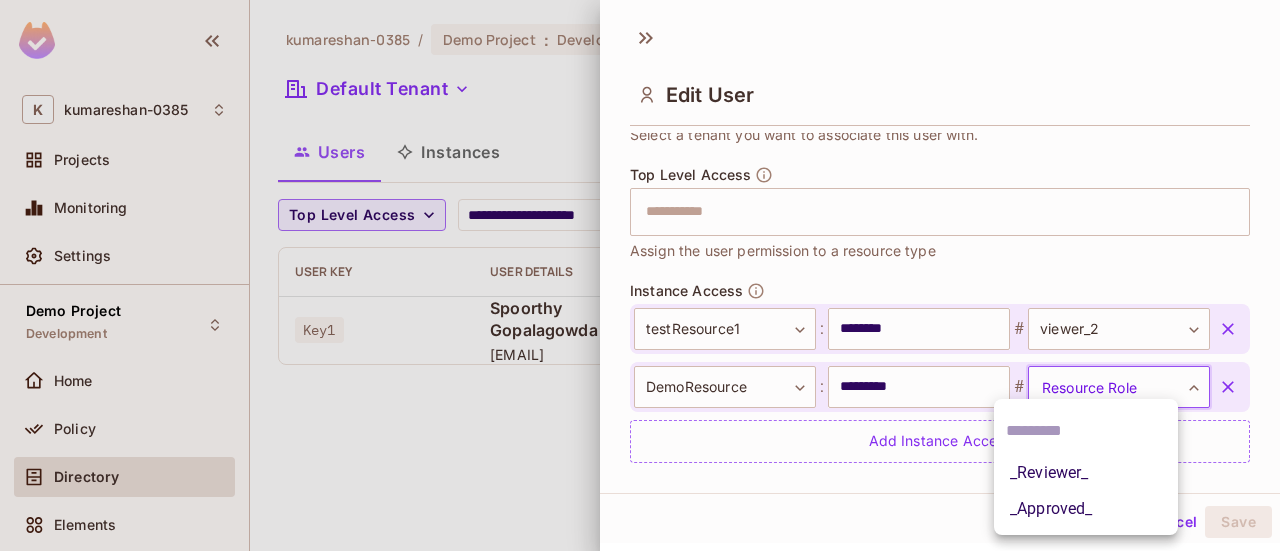 click on "_Reviewer_" at bounding box center (1086, 473) 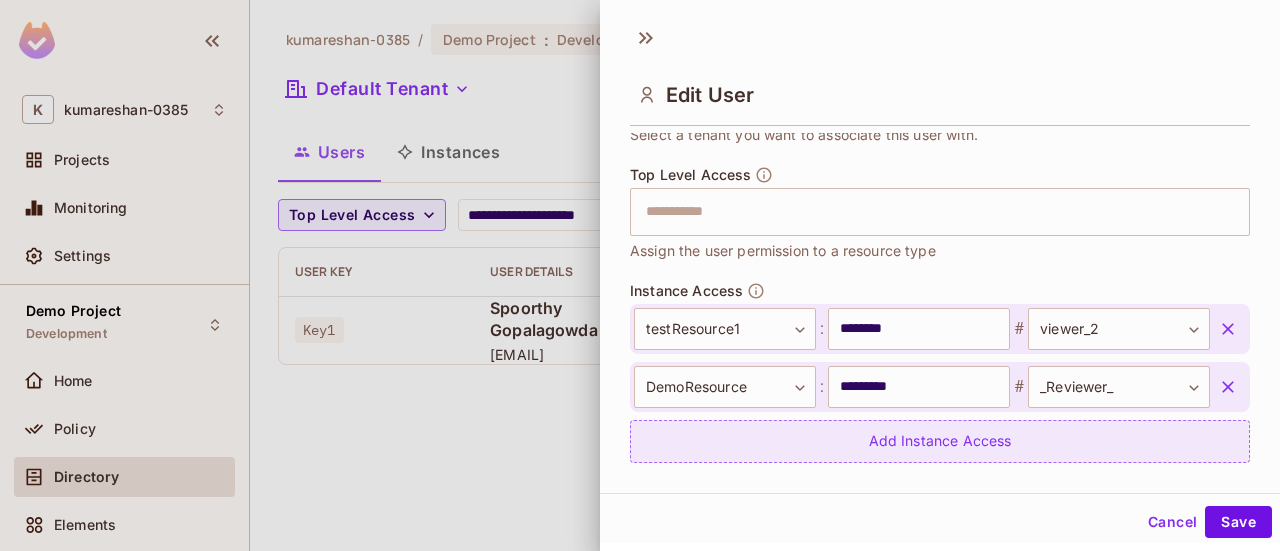 click on "Add Instance Access" at bounding box center (940, 441) 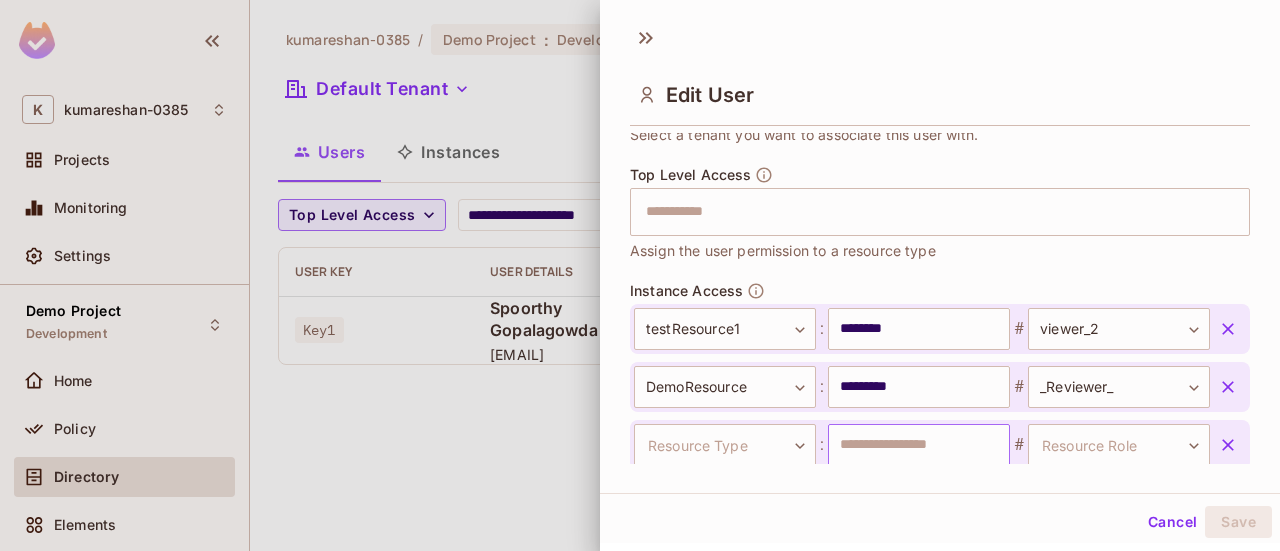 scroll, scrollTop: 570, scrollLeft: 0, axis: vertical 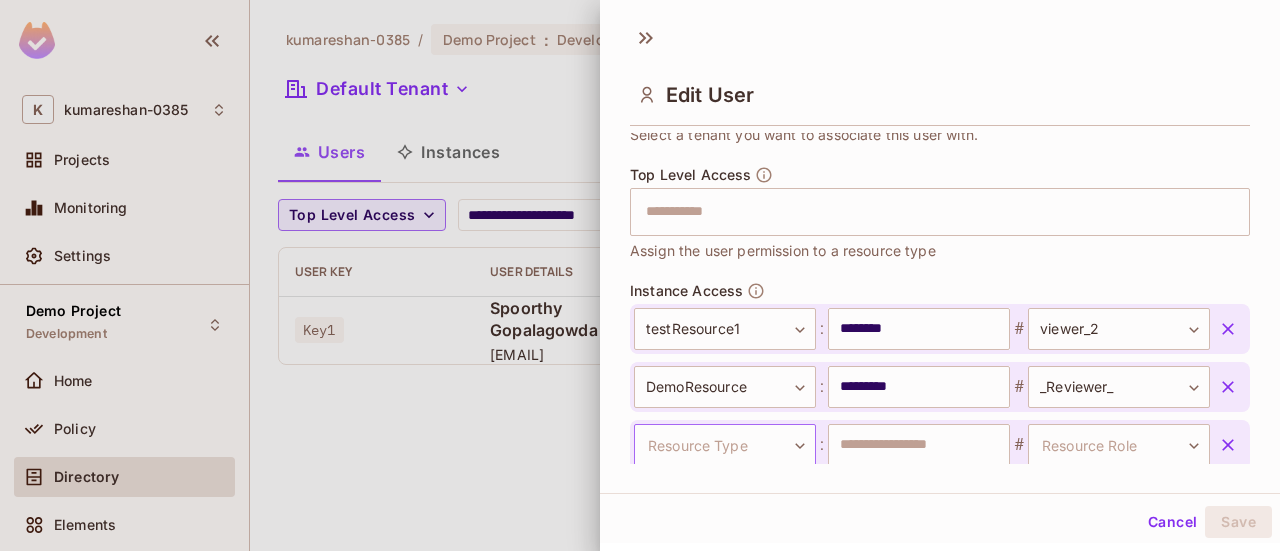 click on "**********" at bounding box center (640, 275) 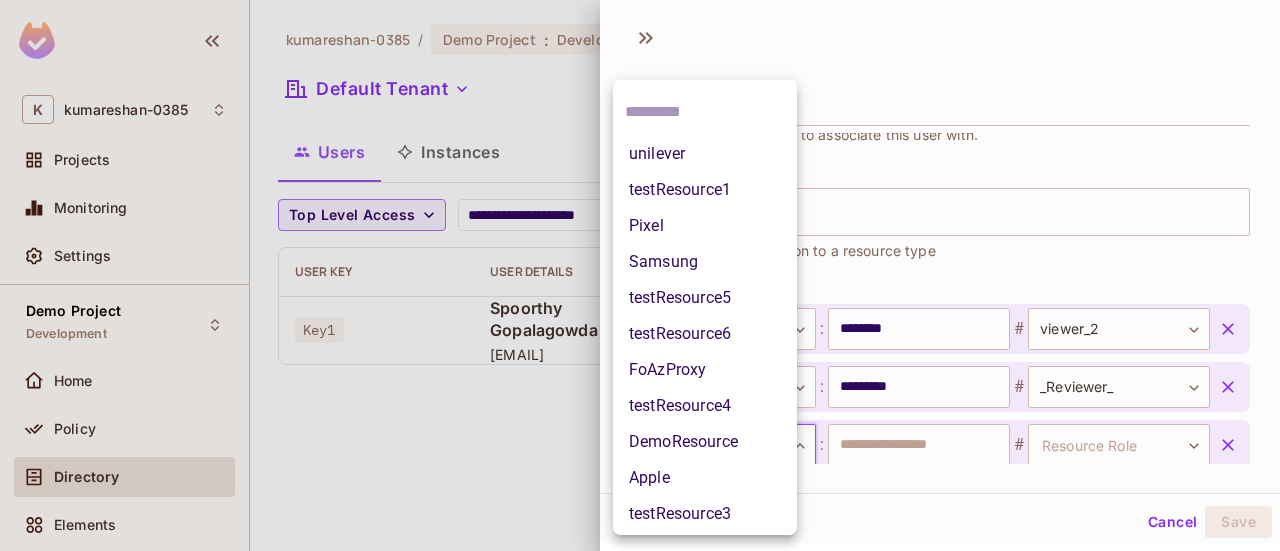 click on "DemoResource" at bounding box center [705, 442] 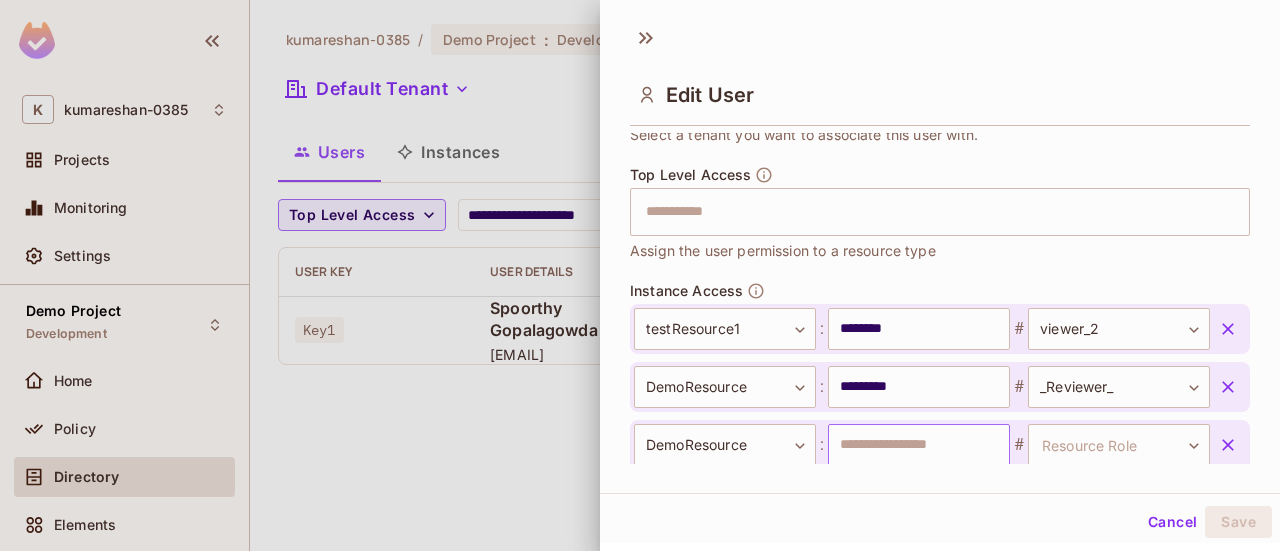 click at bounding box center [919, 445] 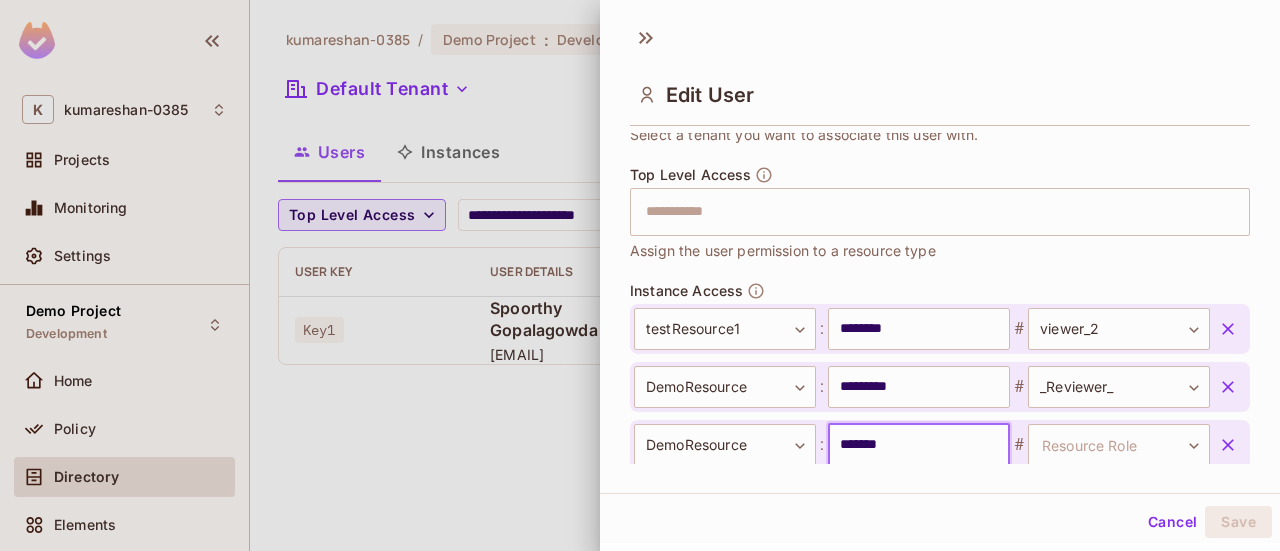 click on "*******" at bounding box center [919, 445] 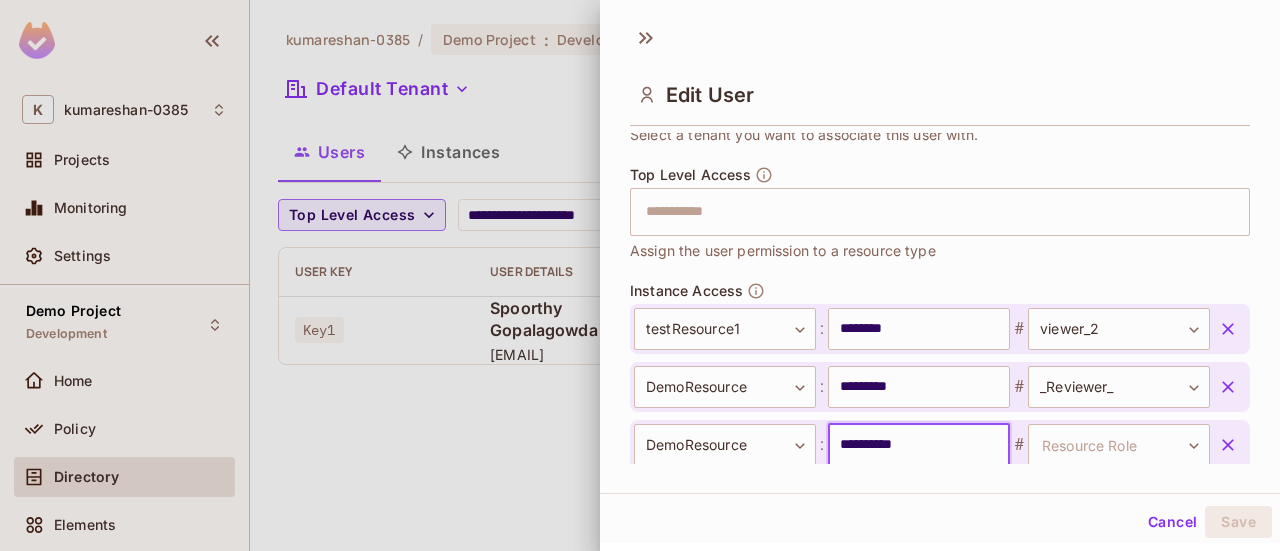 type on "**********" 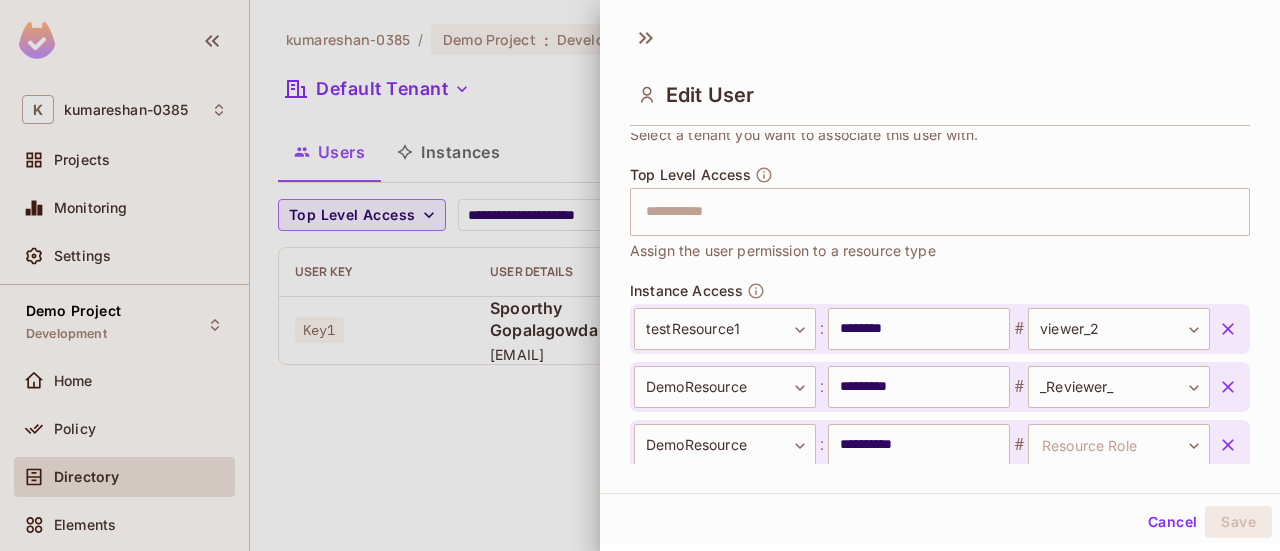 click on "**********" at bounding box center (940, 253) 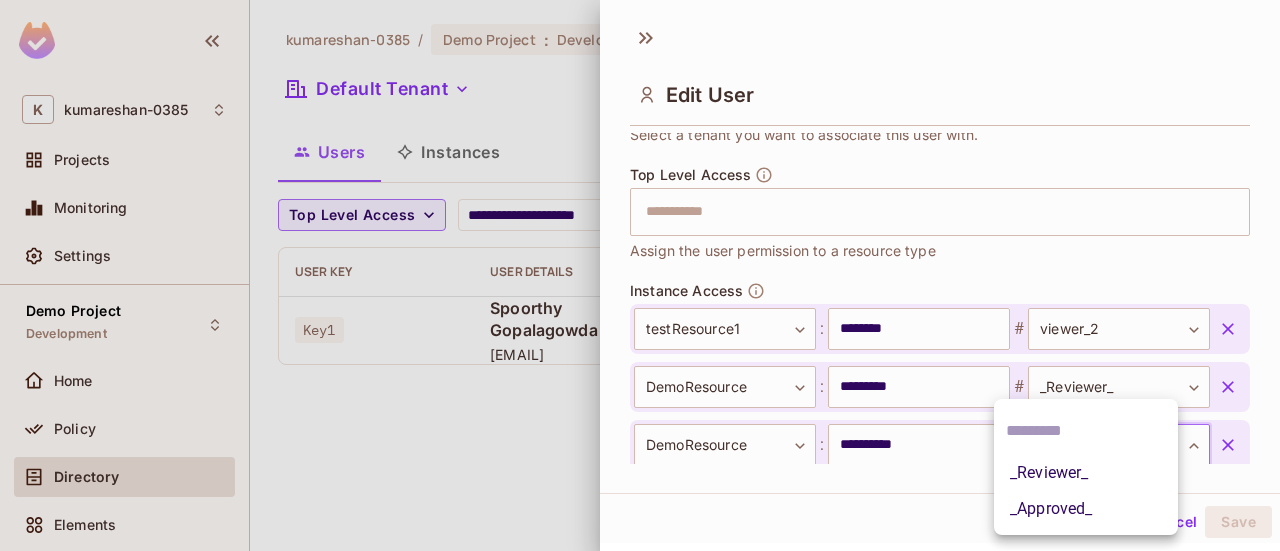 click on "**********" at bounding box center (640, 275) 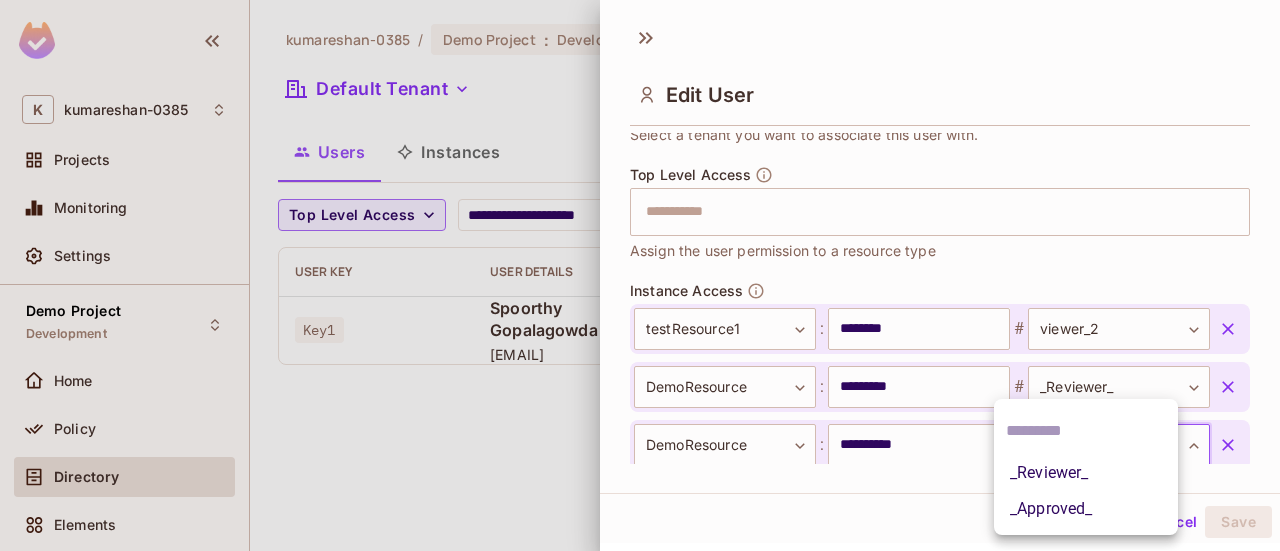 click on "_Approved_" at bounding box center (1086, 509) 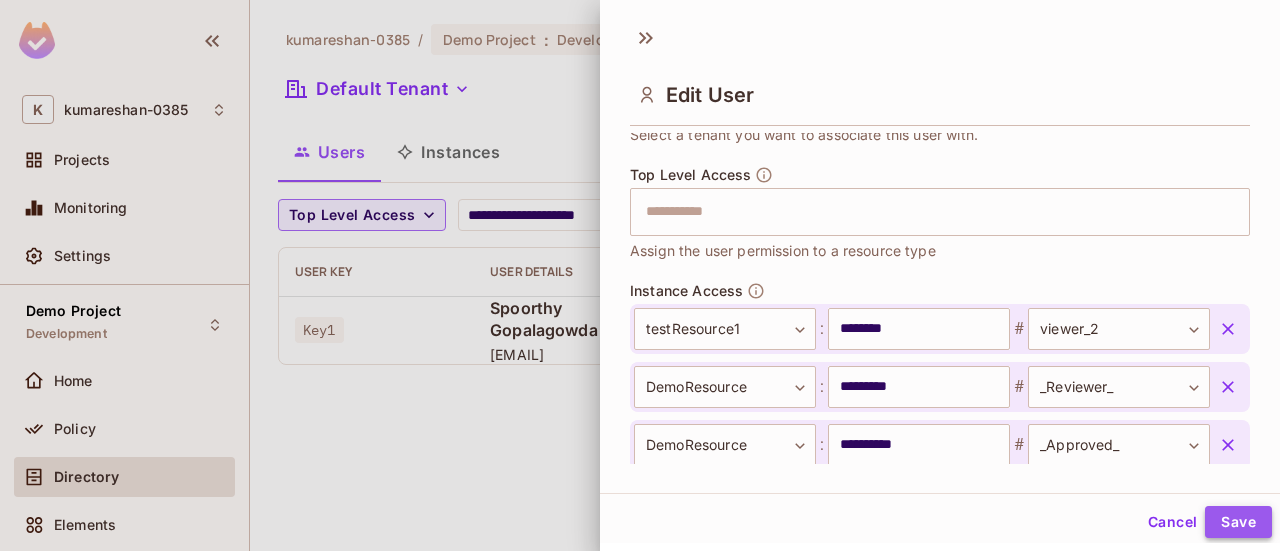 click on "Save" at bounding box center (1238, 522) 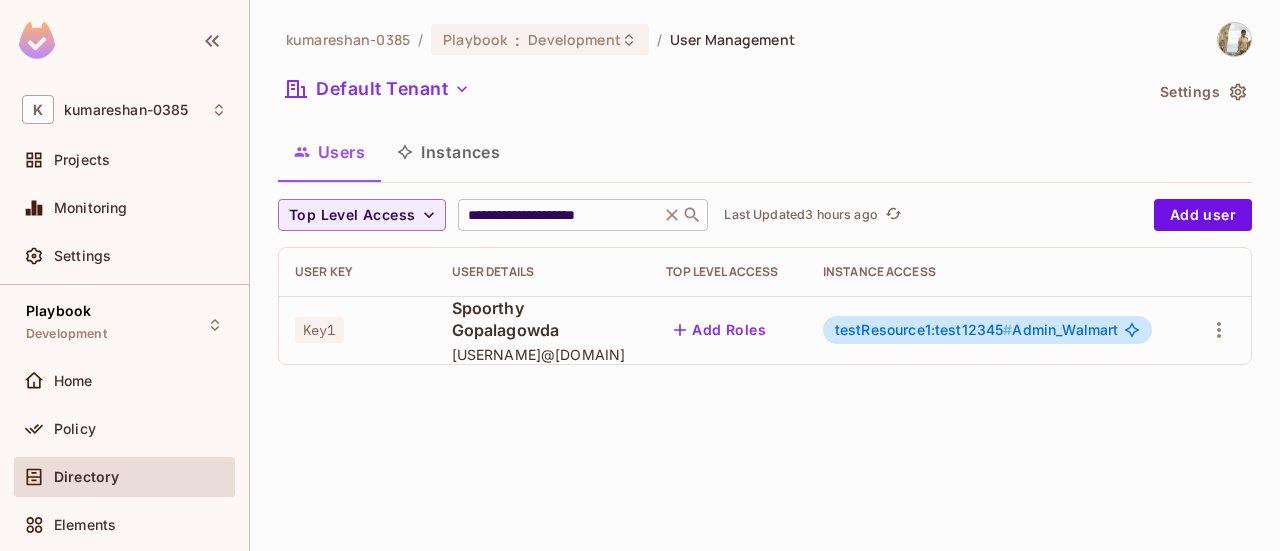 scroll, scrollTop: 0, scrollLeft: 0, axis: both 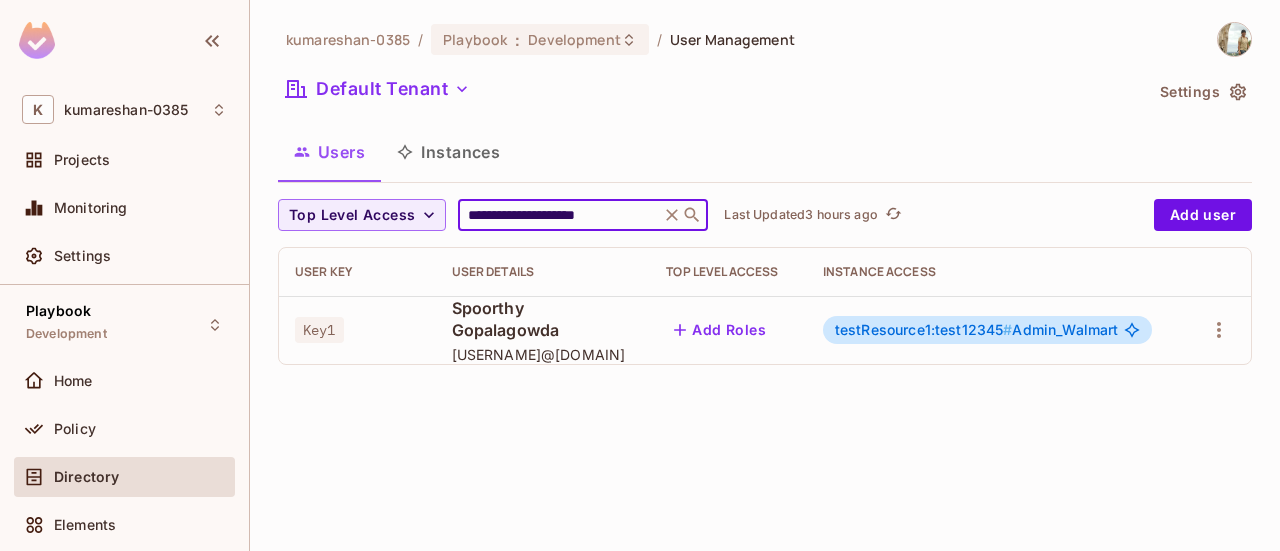click on "**********" at bounding box center (559, 215) 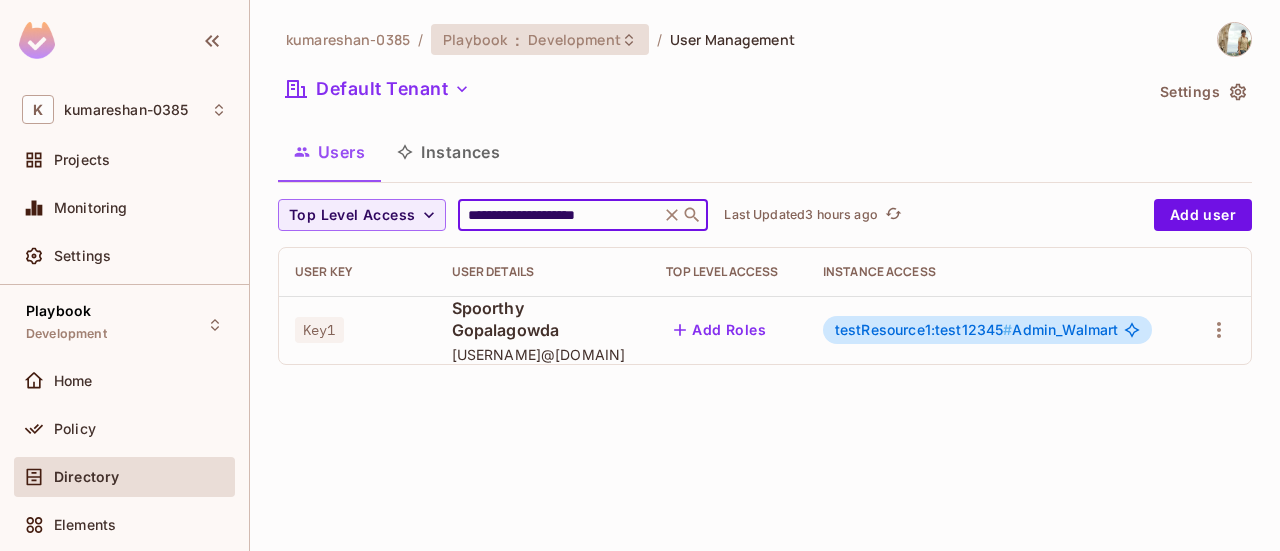 click on "Development" at bounding box center [574, 39] 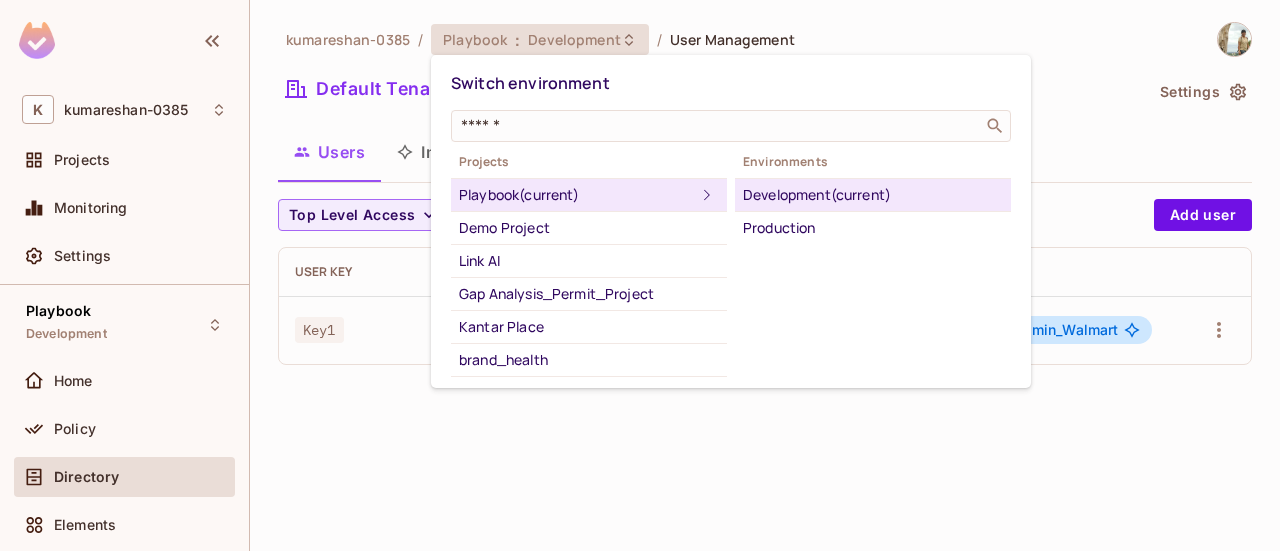 click on "Development  (current)" at bounding box center (873, 195) 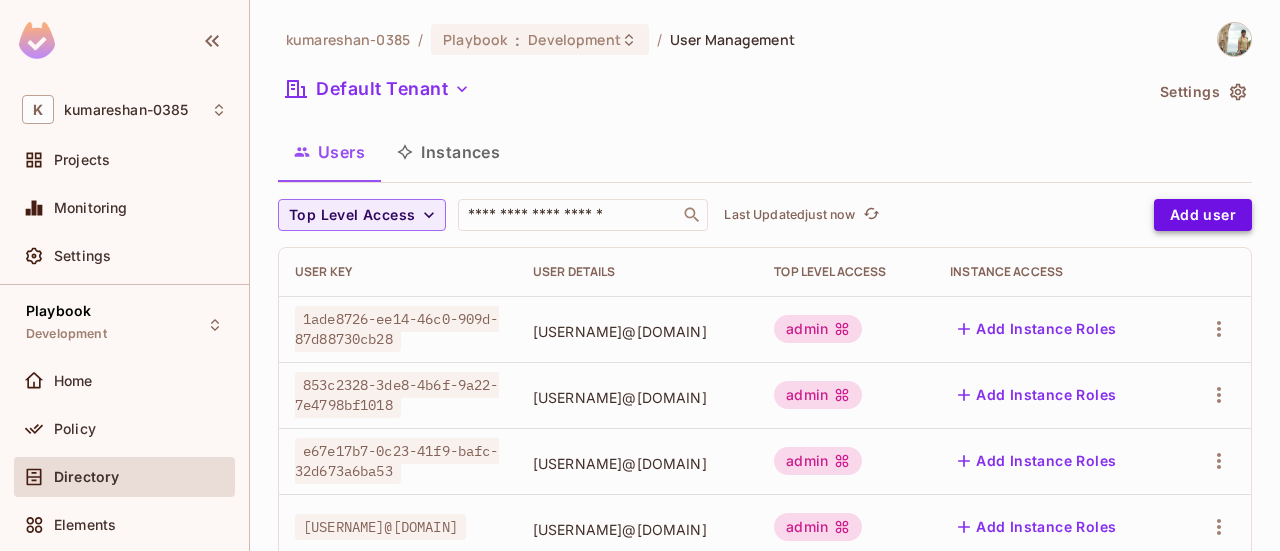 click on "Add user" at bounding box center (1203, 215) 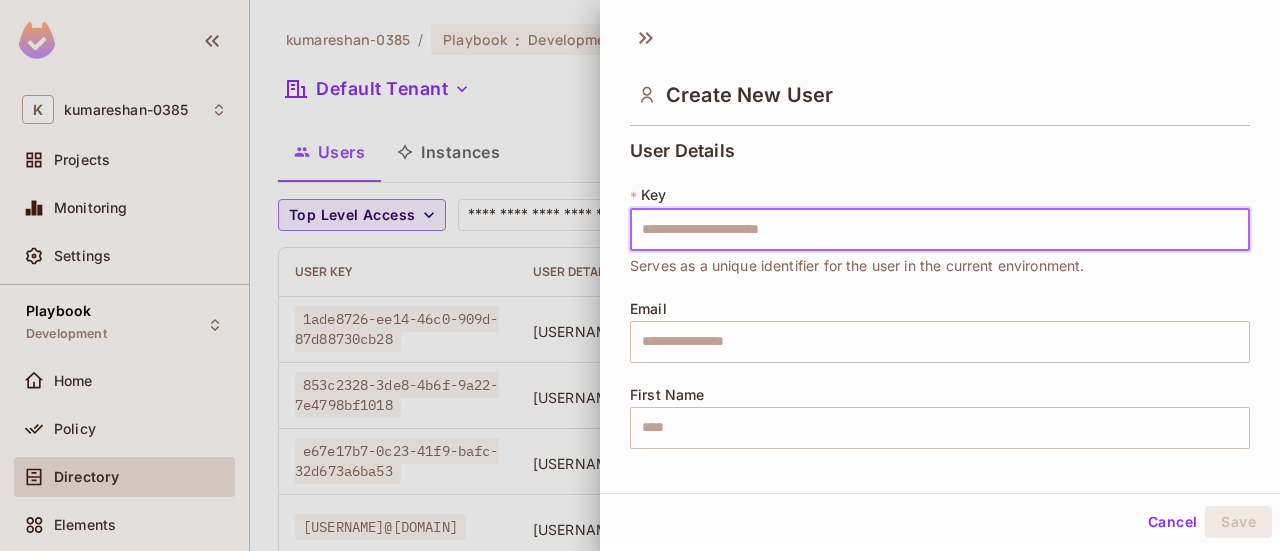 click at bounding box center (940, 230) 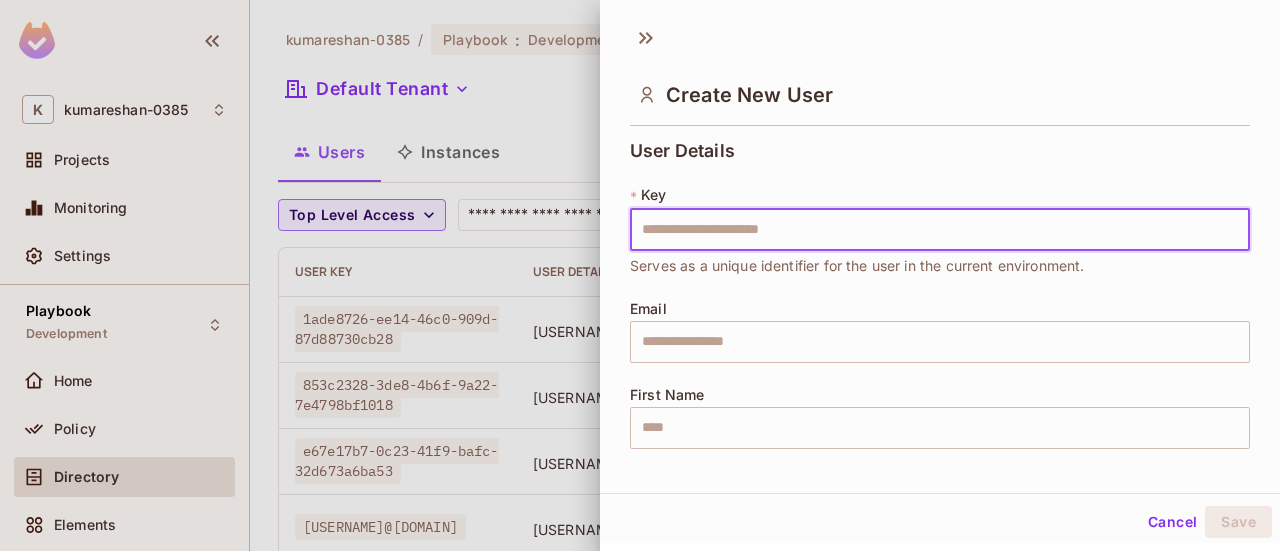 type on "****" 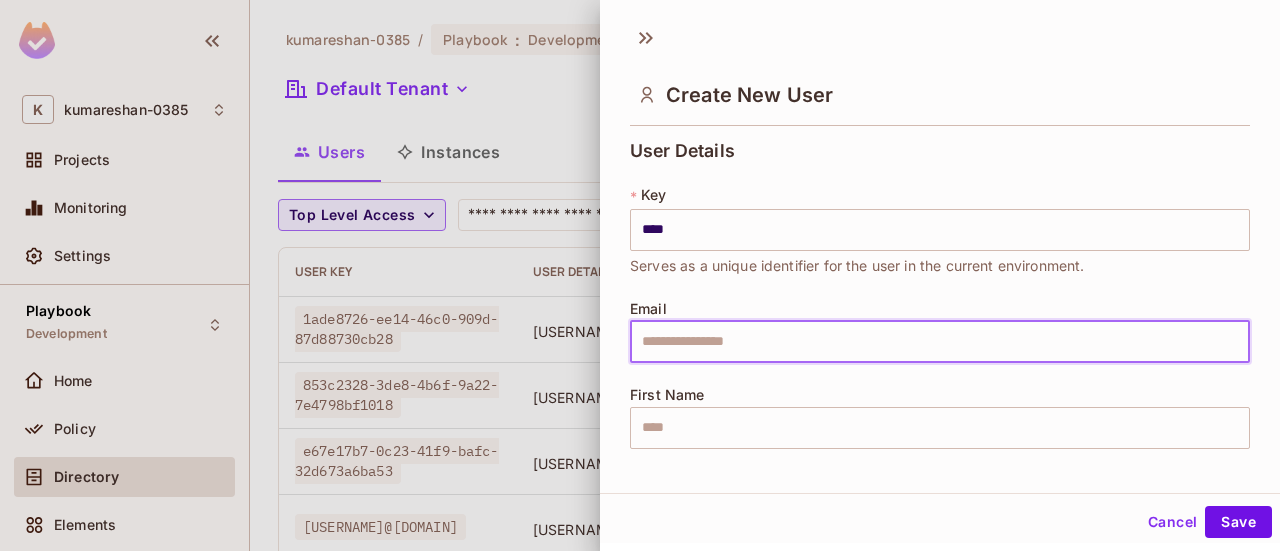click at bounding box center [940, 342] 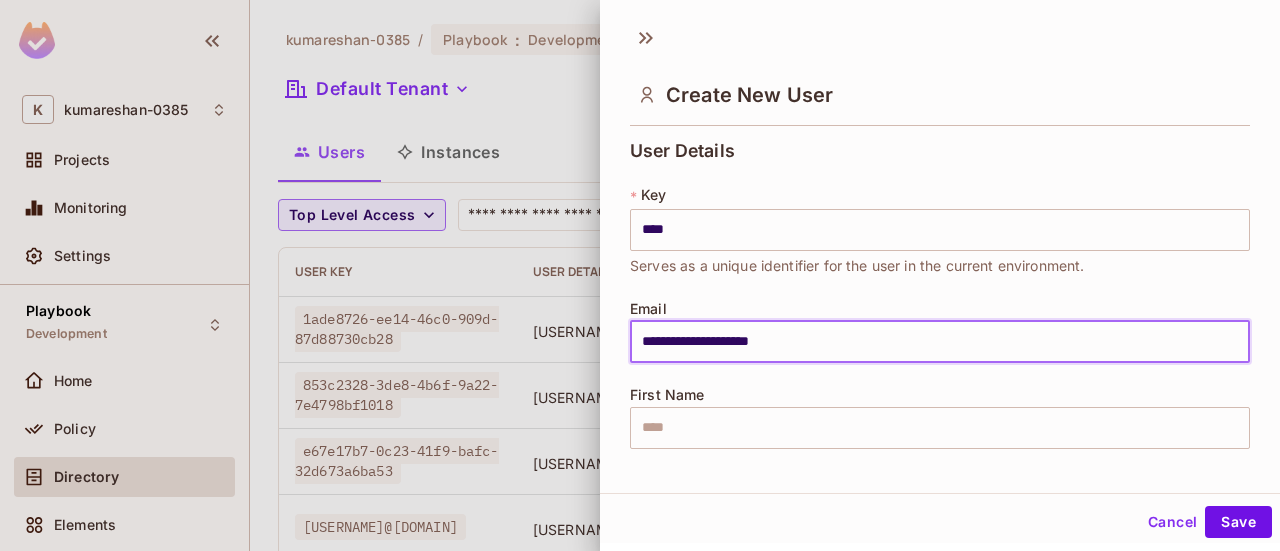 type on "********" 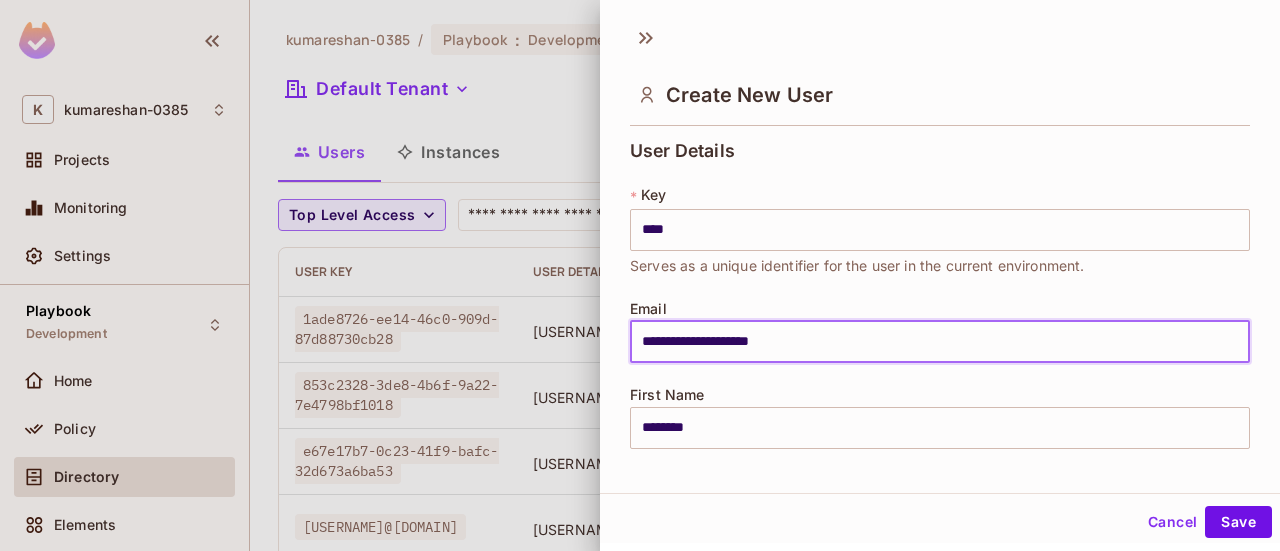 type on "**********" 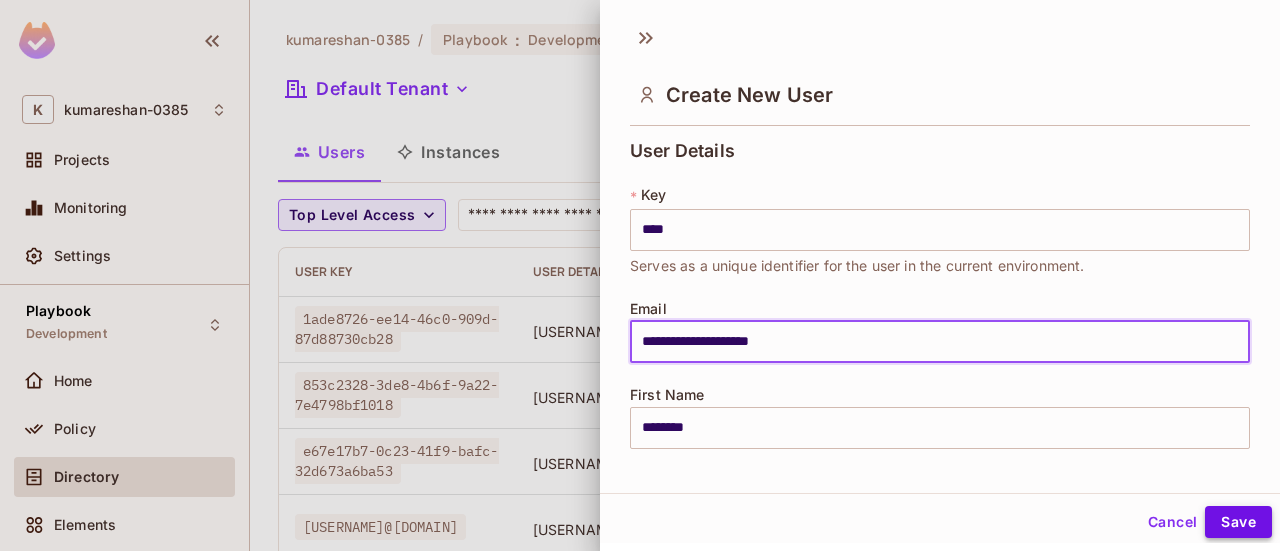 click on "Save" at bounding box center (1238, 522) 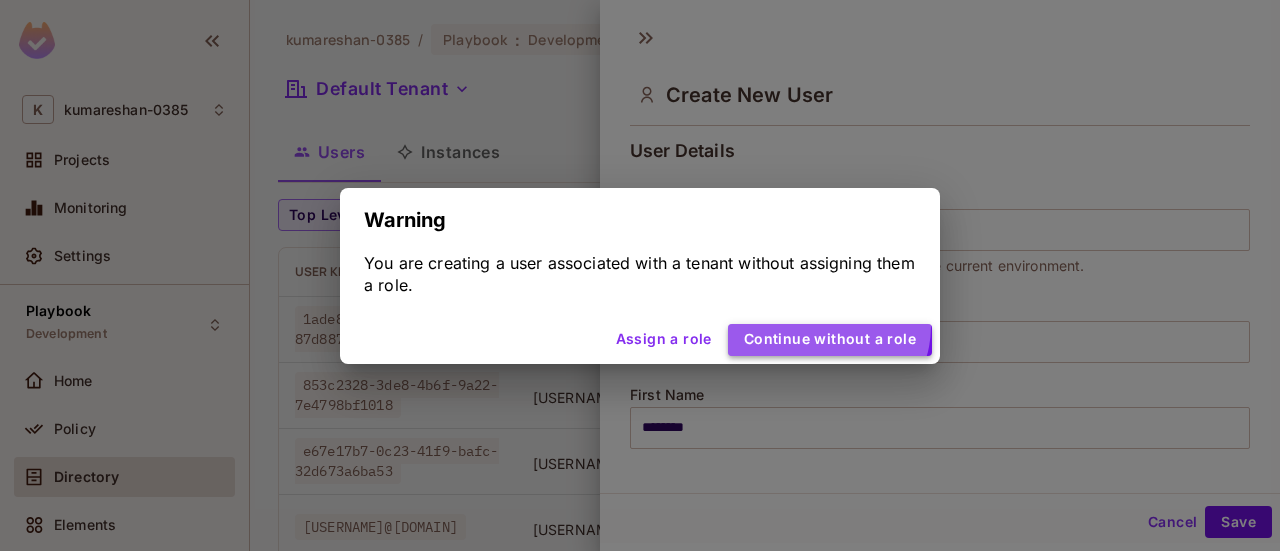 click on "Continue without a role" at bounding box center [830, 340] 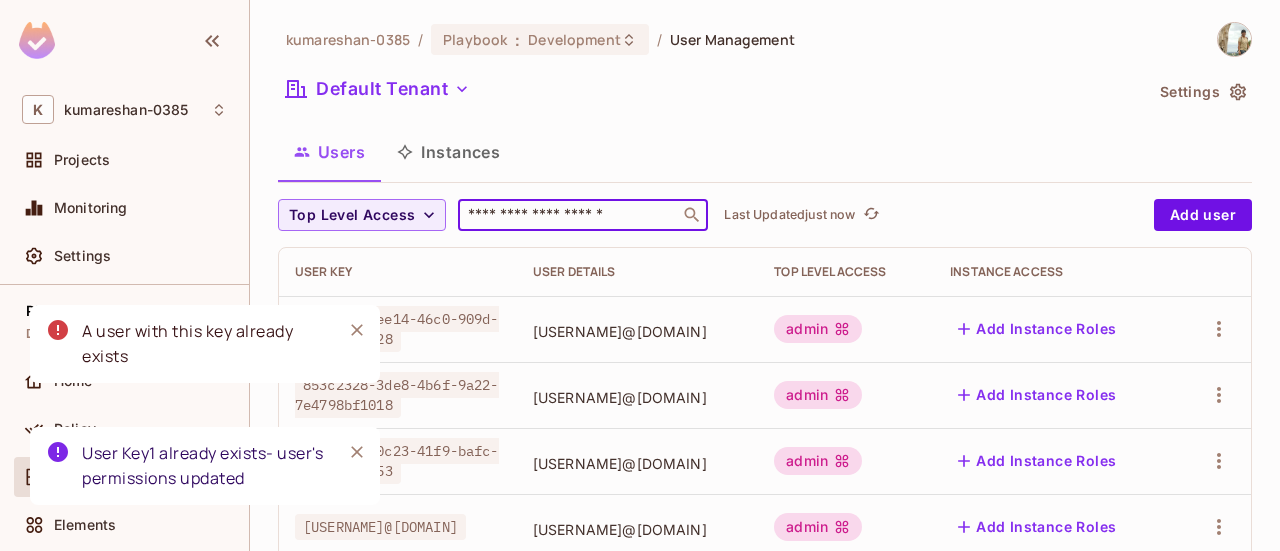 click at bounding box center [569, 215] 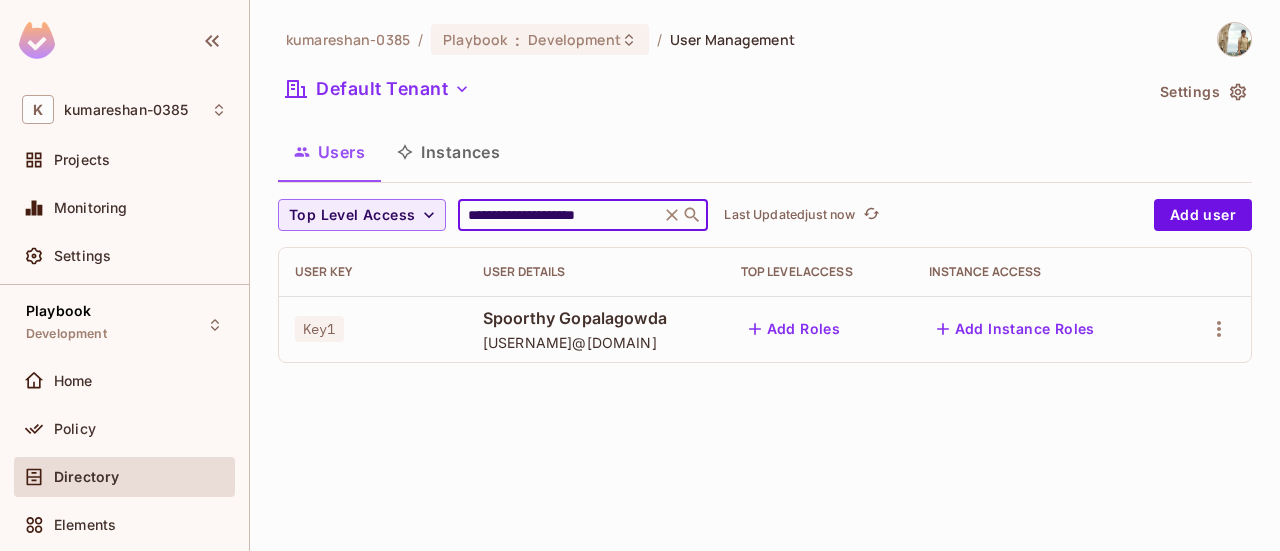 click on "Add Instance Roles" at bounding box center [1016, 329] 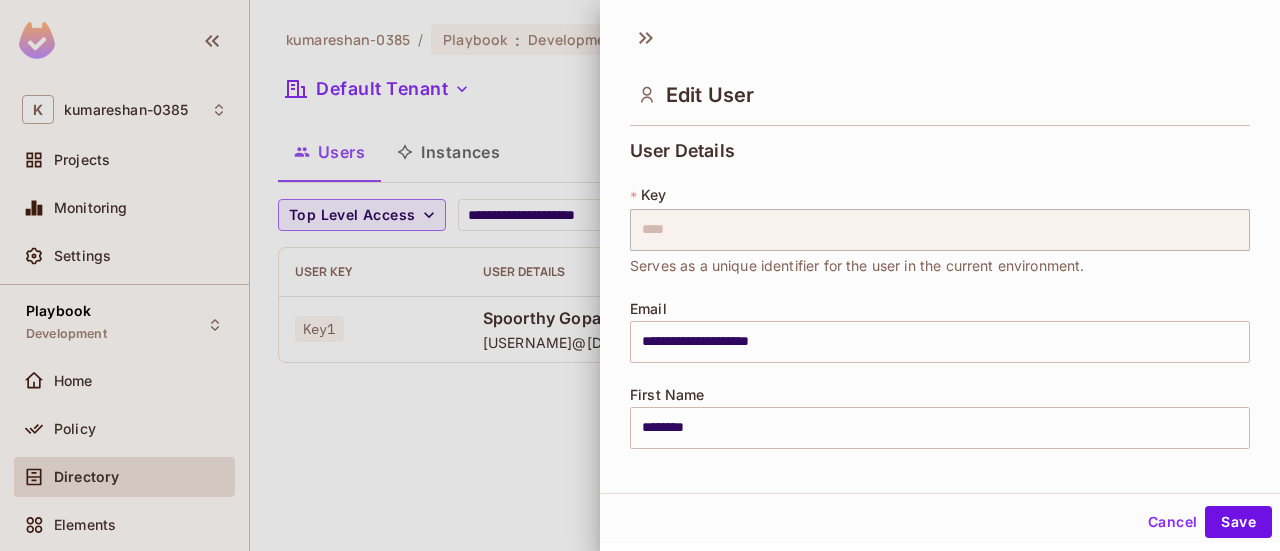 scroll, scrollTop: 512, scrollLeft: 0, axis: vertical 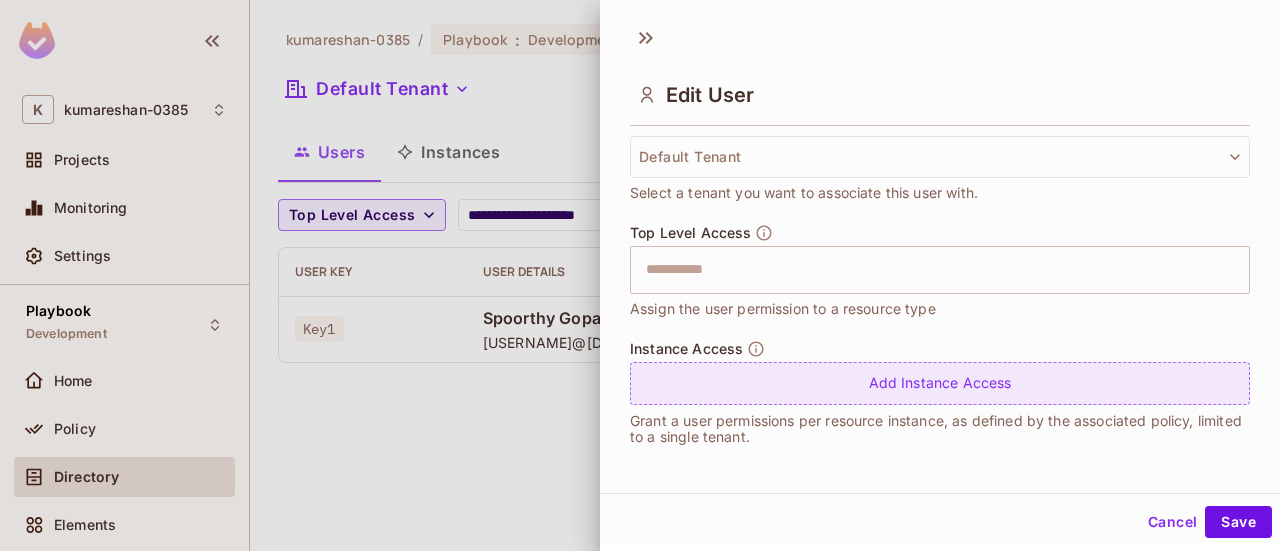 click on "Add Instance Access" at bounding box center [940, 383] 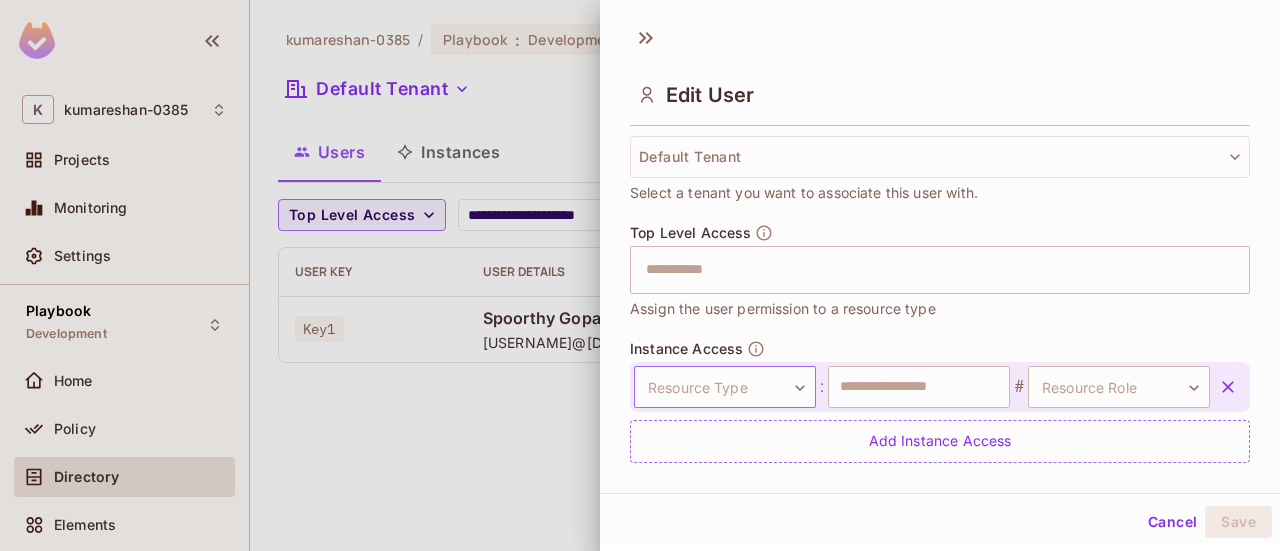 click on "**********" at bounding box center [640, 275] 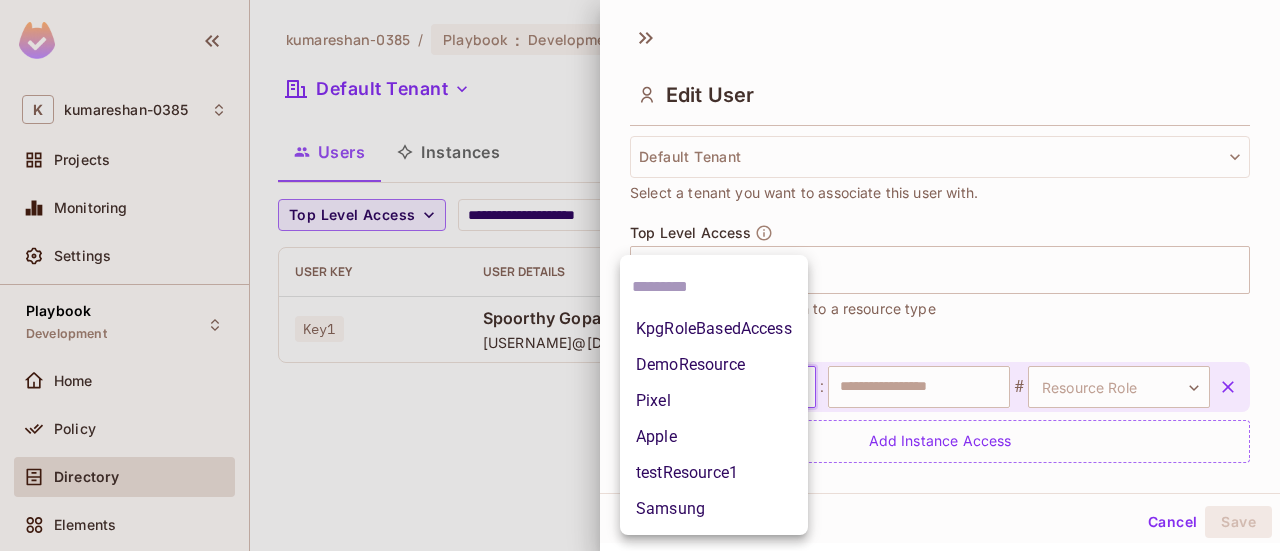 click on "testResource1" at bounding box center [714, 473] 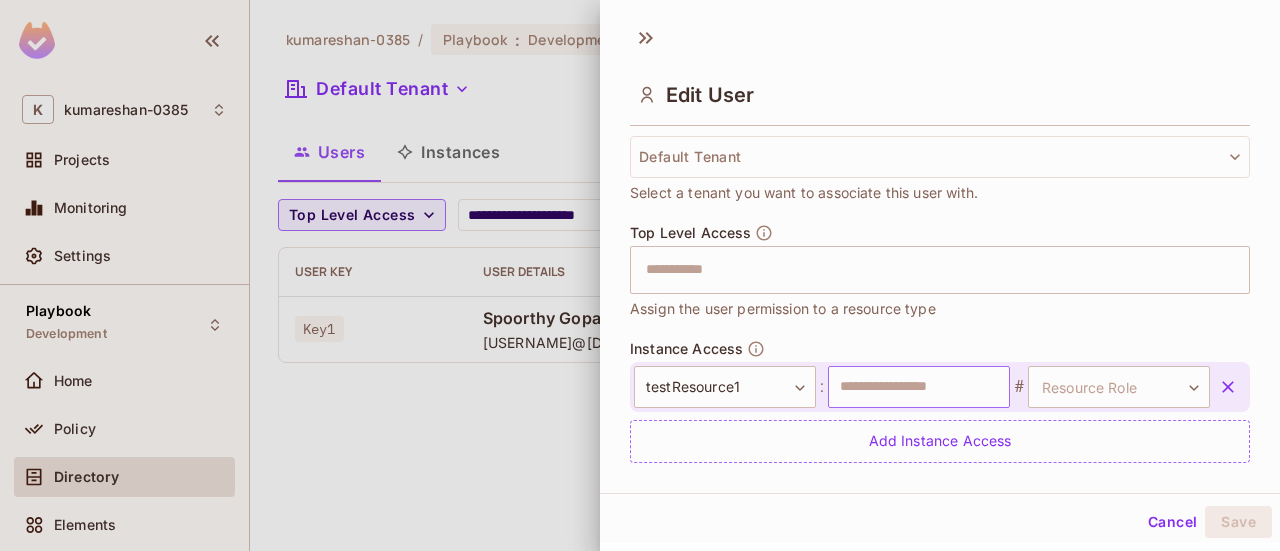 click at bounding box center (919, 387) 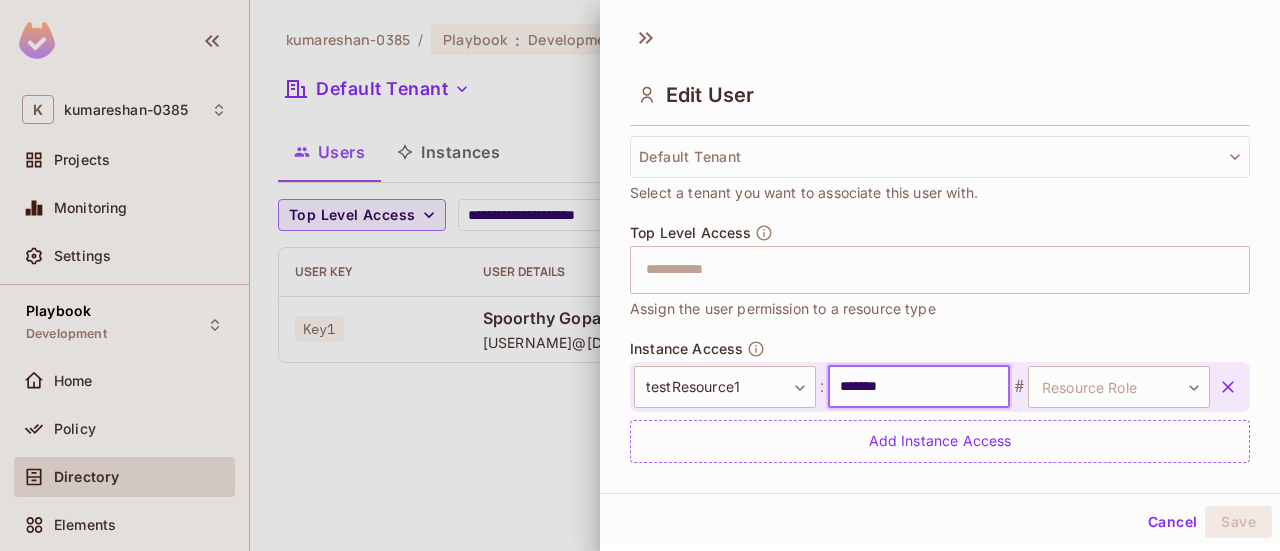 click on "*******" at bounding box center (919, 387) 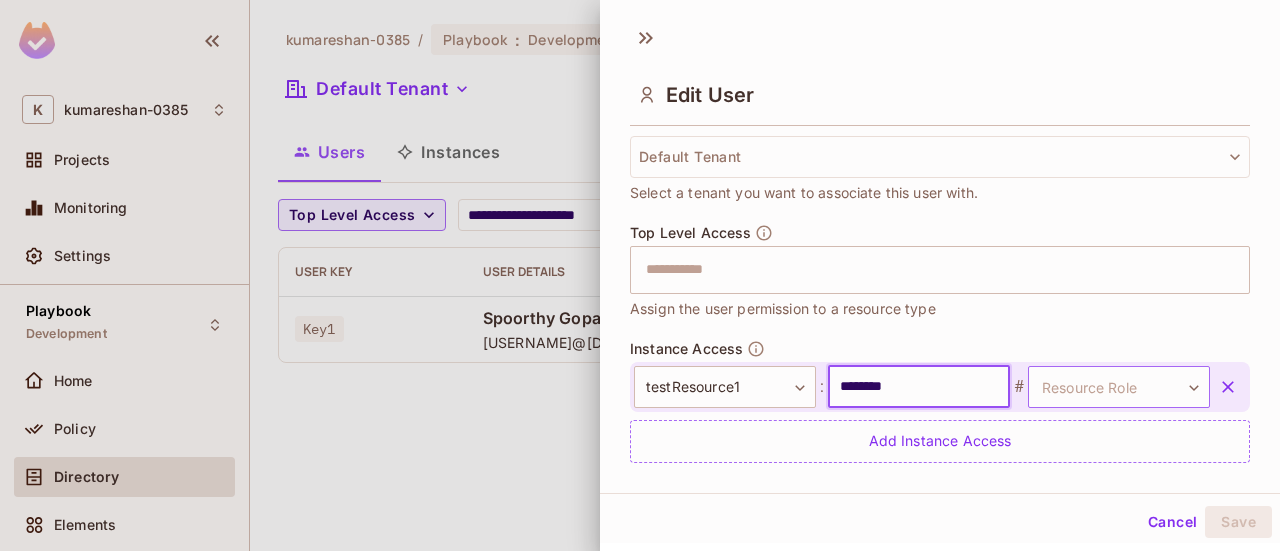 click on "**********" at bounding box center [640, 275] 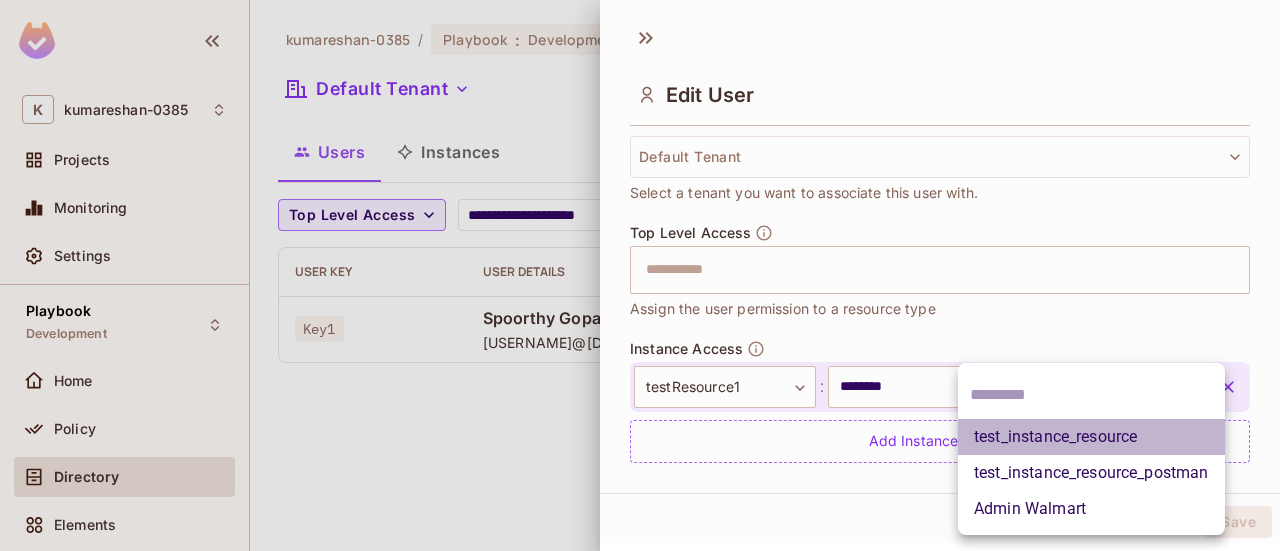 click on "test_instance_resource" at bounding box center (1091, 437) 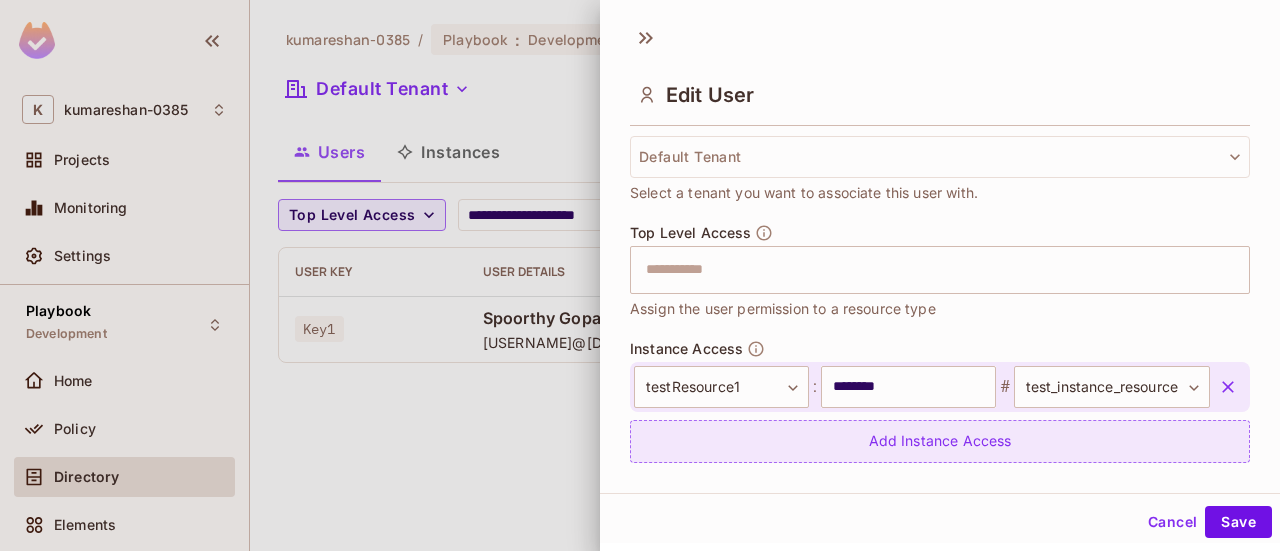 click on "Add Instance Access" at bounding box center [940, 441] 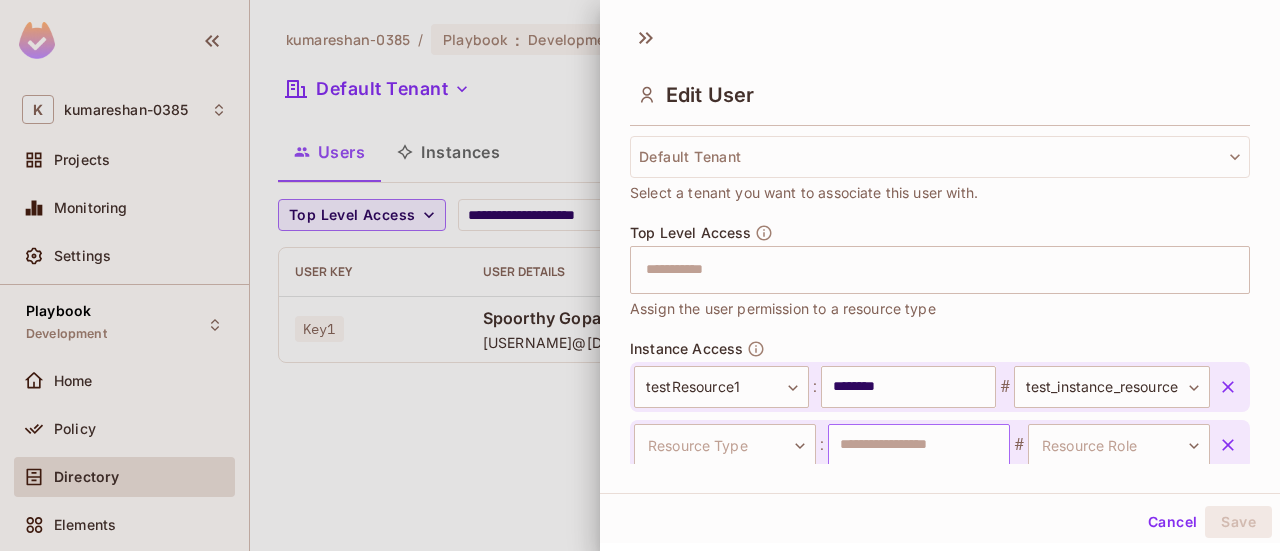 scroll, scrollTop: 512, scrollLeft: 0, axis: vertical 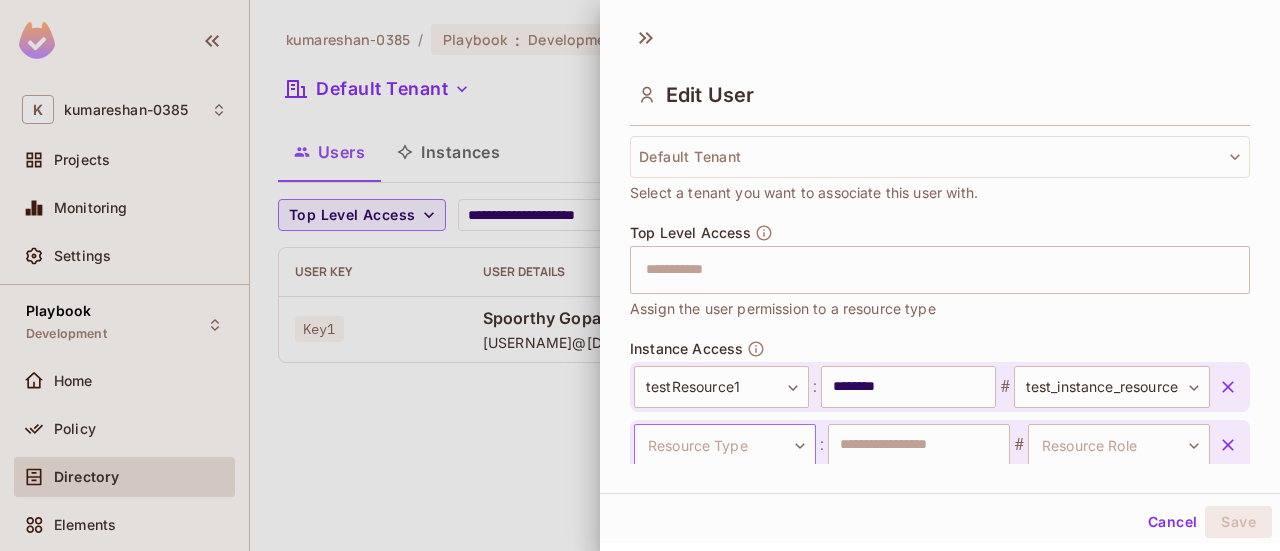 click on "**********" at bounding box center [640, 275] 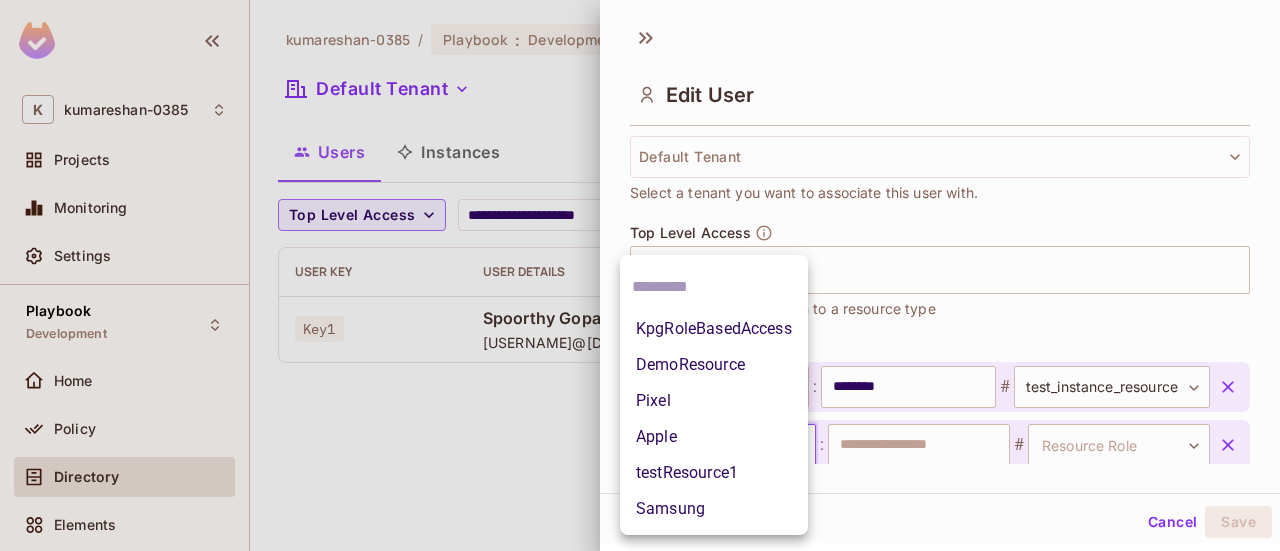 click on "testResource1" at bounding box center [714, 473] 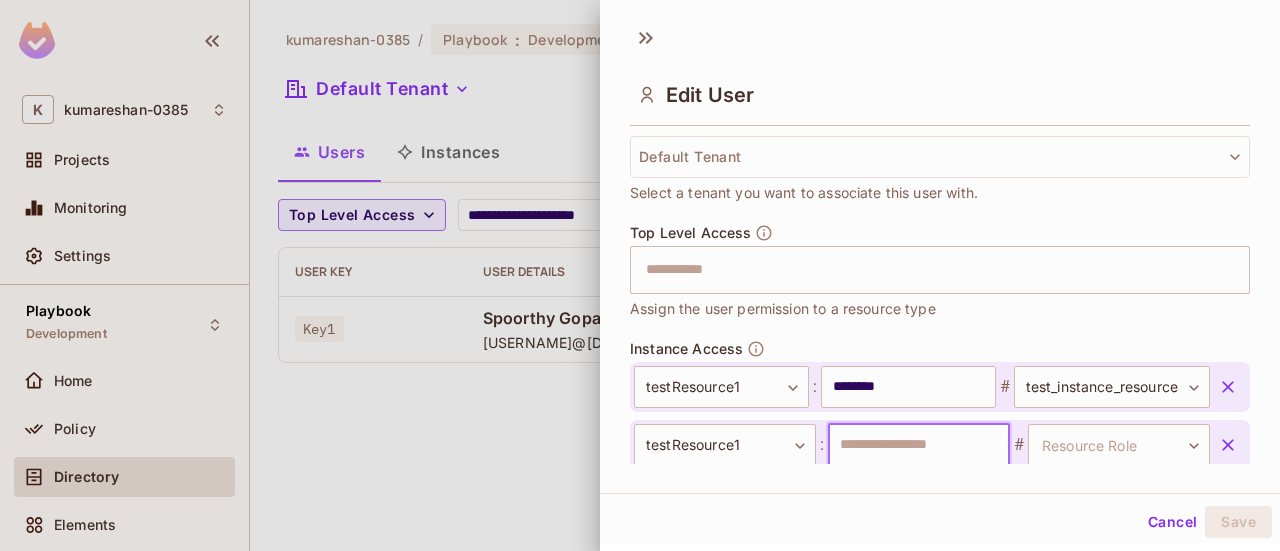 click at bounding box center [919, 445] 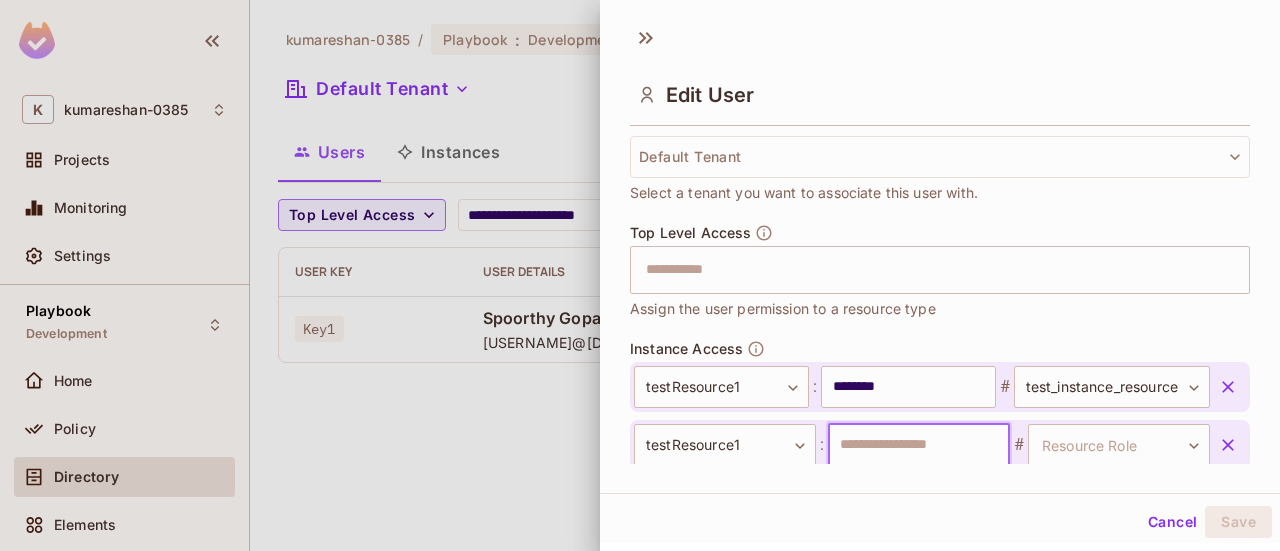type on "*********" 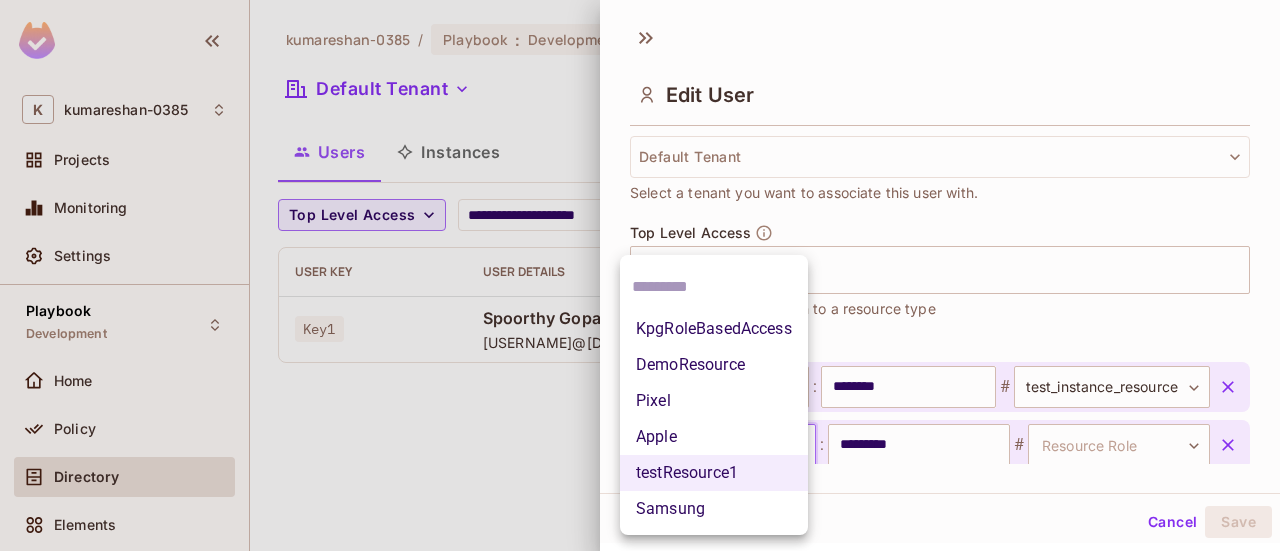 click on "**********" at bounding box center (640, 275) 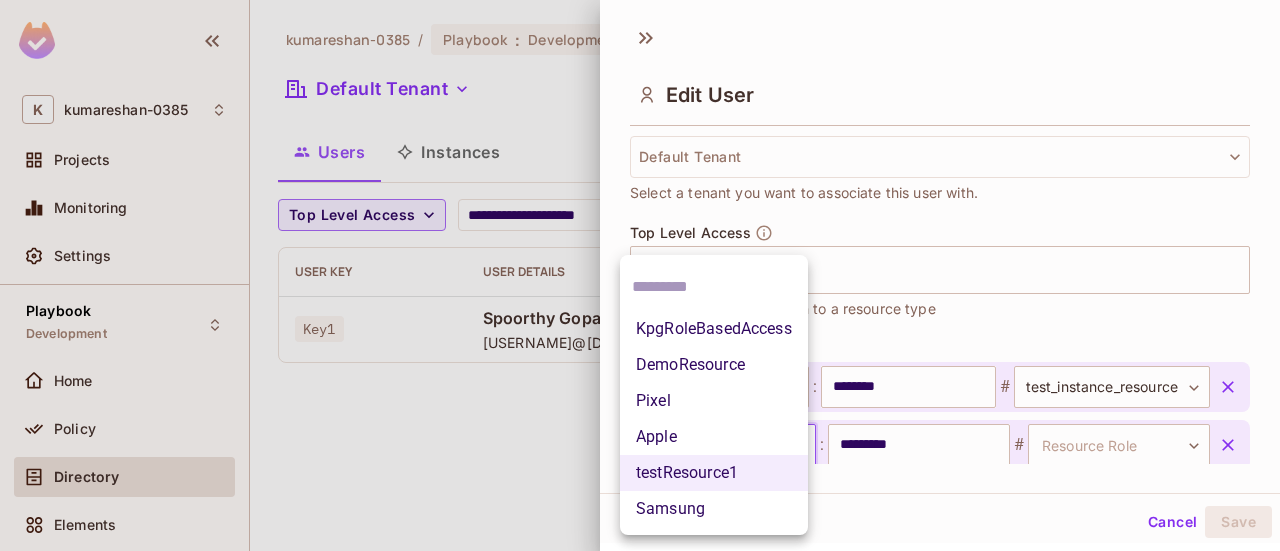 click on "DemoResource" at bounding box center (714, 365) 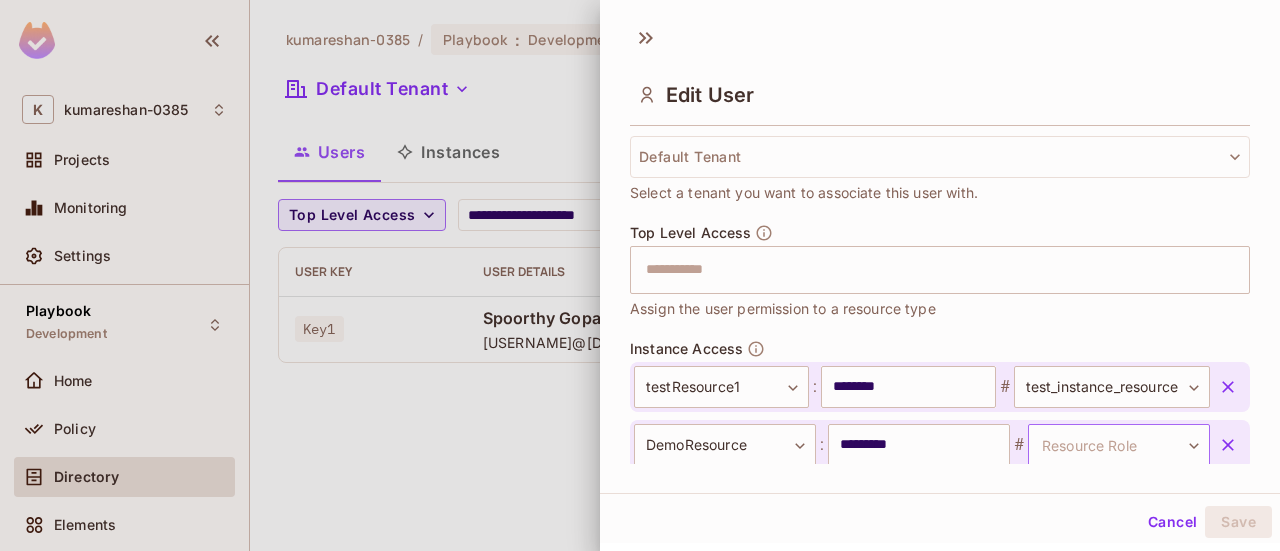 click on "**********" at bounding box center (640, 275) 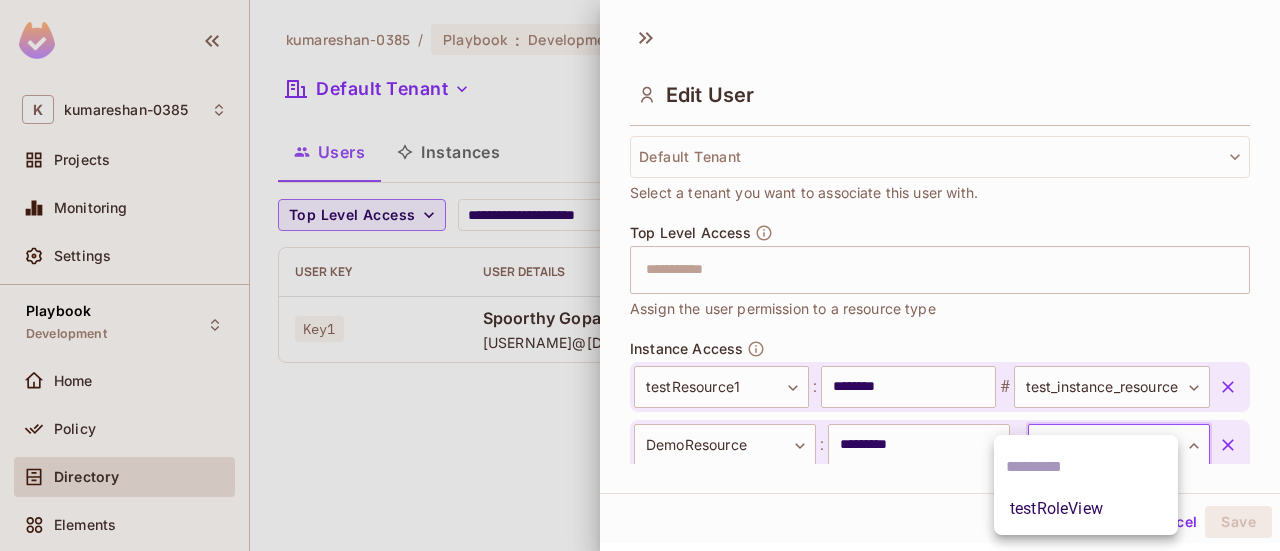 click on "testRoleView" at bounding box center (1086, 509) 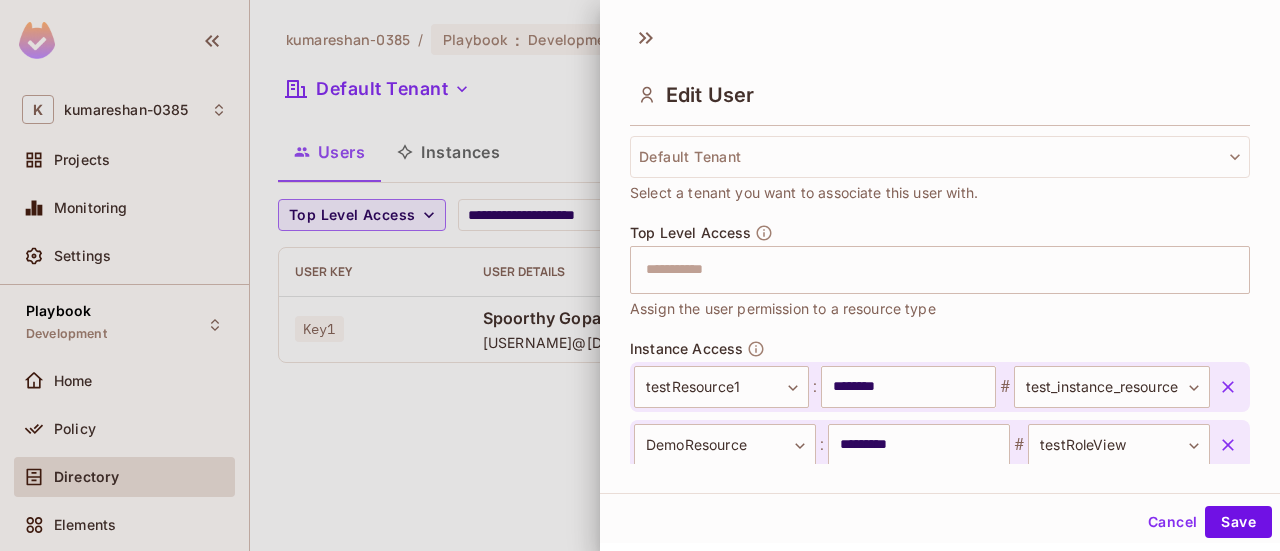 click on "Cancel Save" at bounding box center (940, 522) 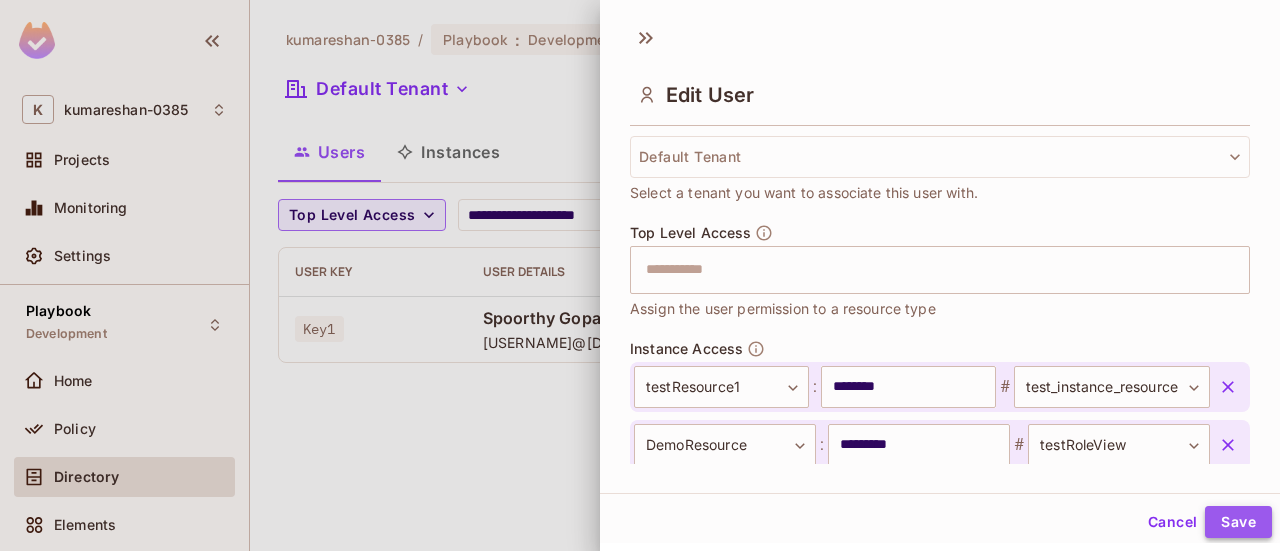 click on "Save" at bounding box center [1238, 522] 